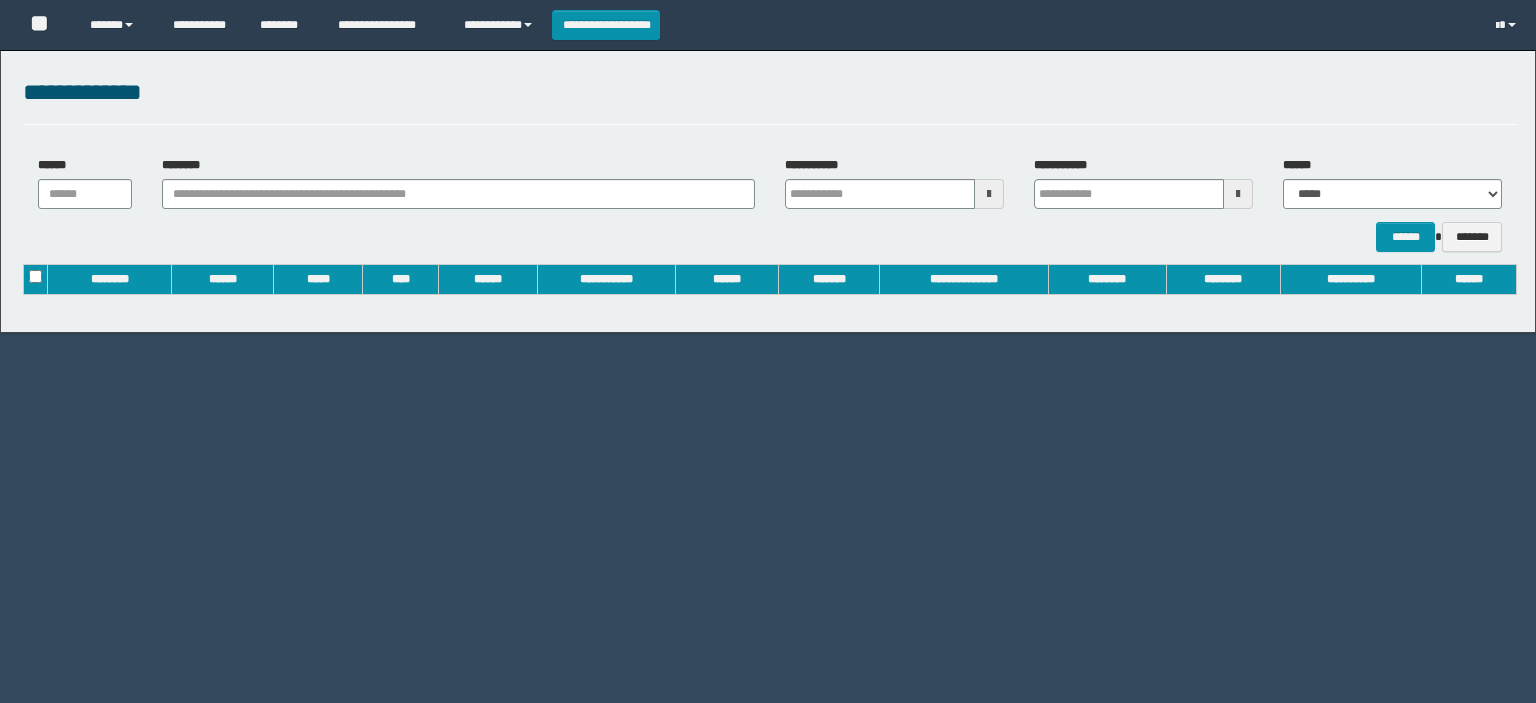 scroll, scrollTop: 0, scrollLeft: 0, axis: both 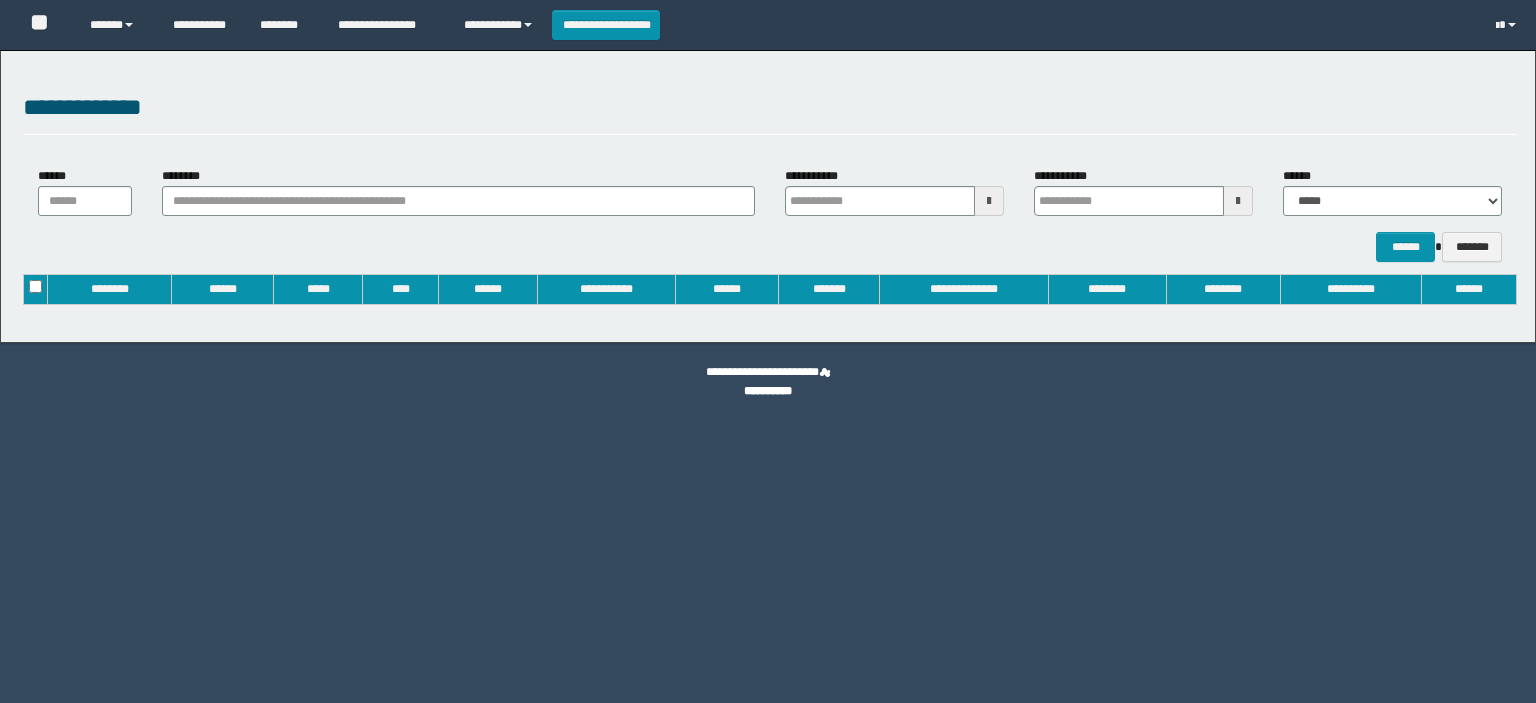 type on "**********" 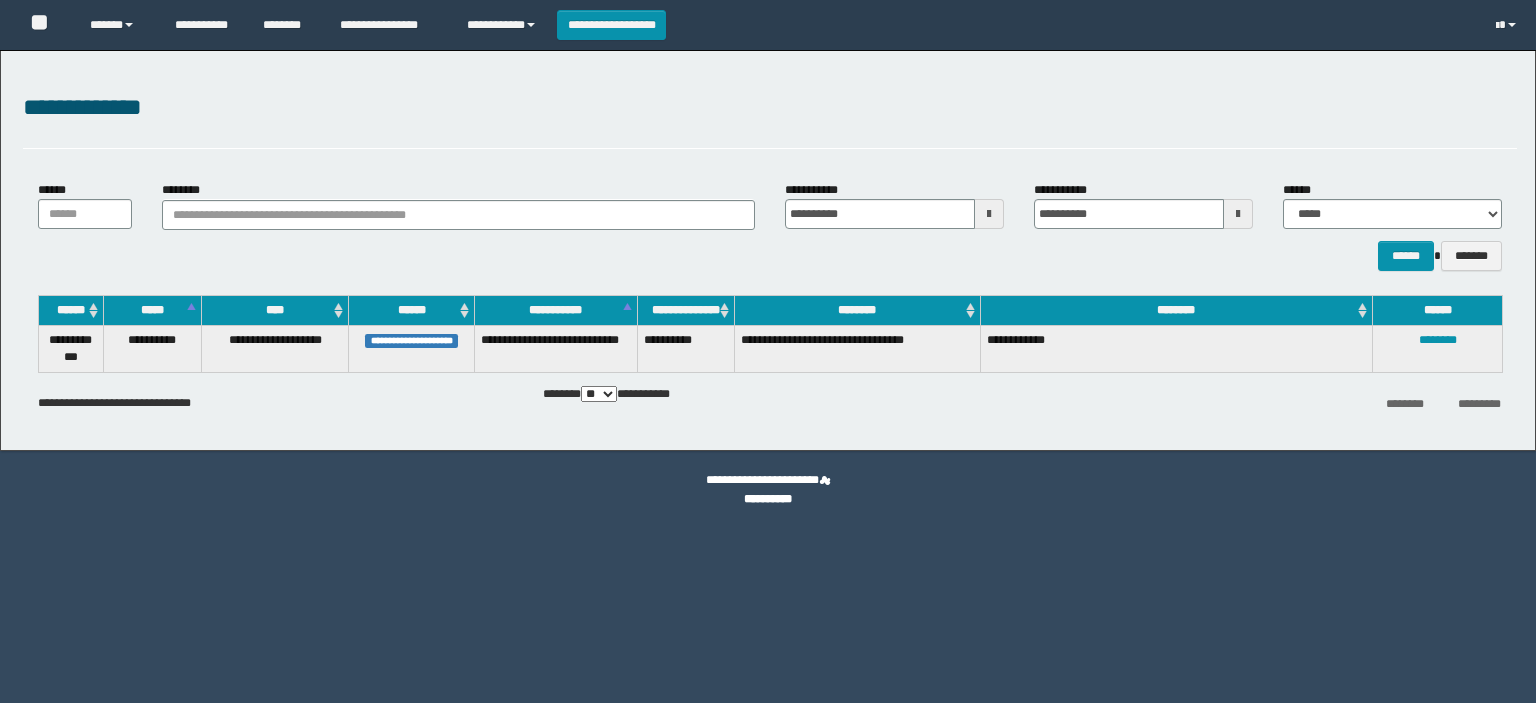 scroll, scrollTop: 0, scrollLeft: 0, axis: both 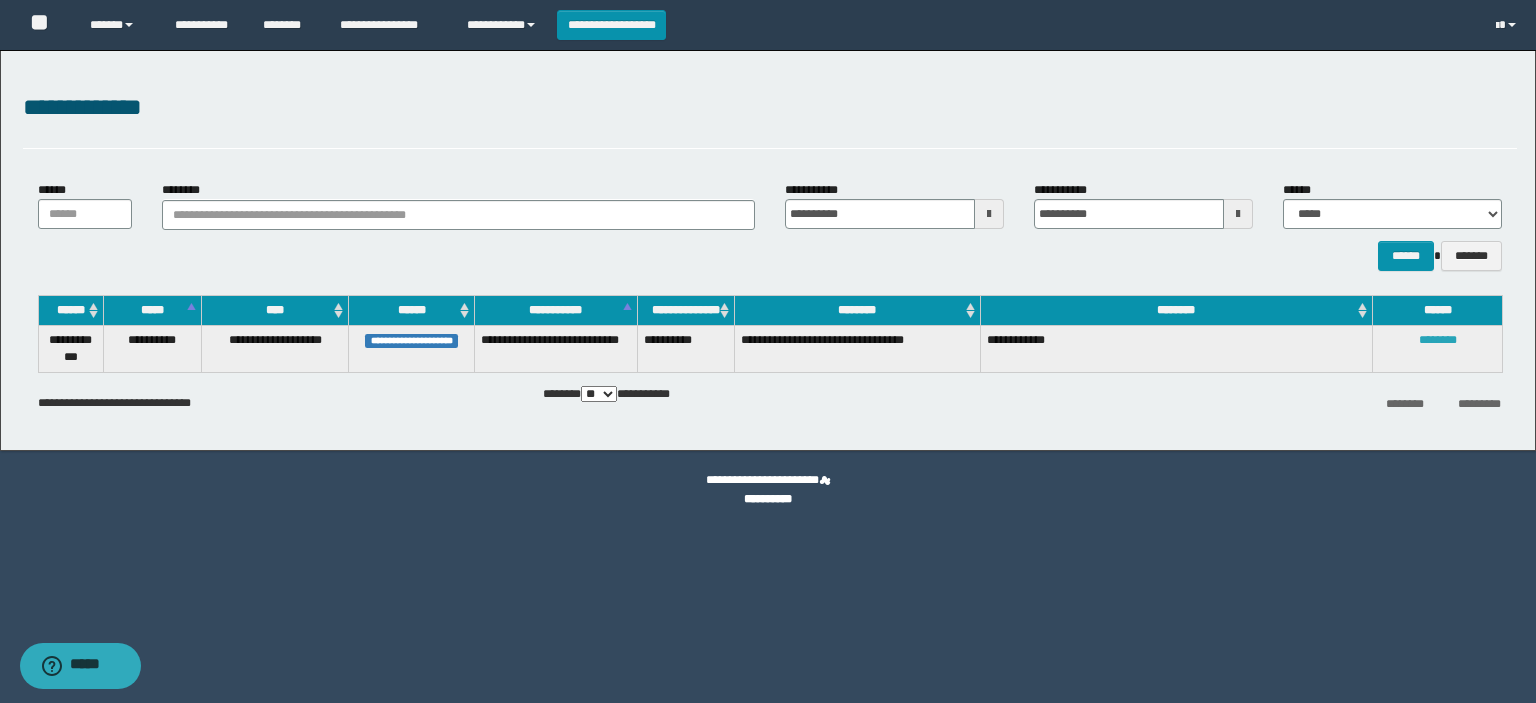 click on "********" at bounding box center [1438, 340] 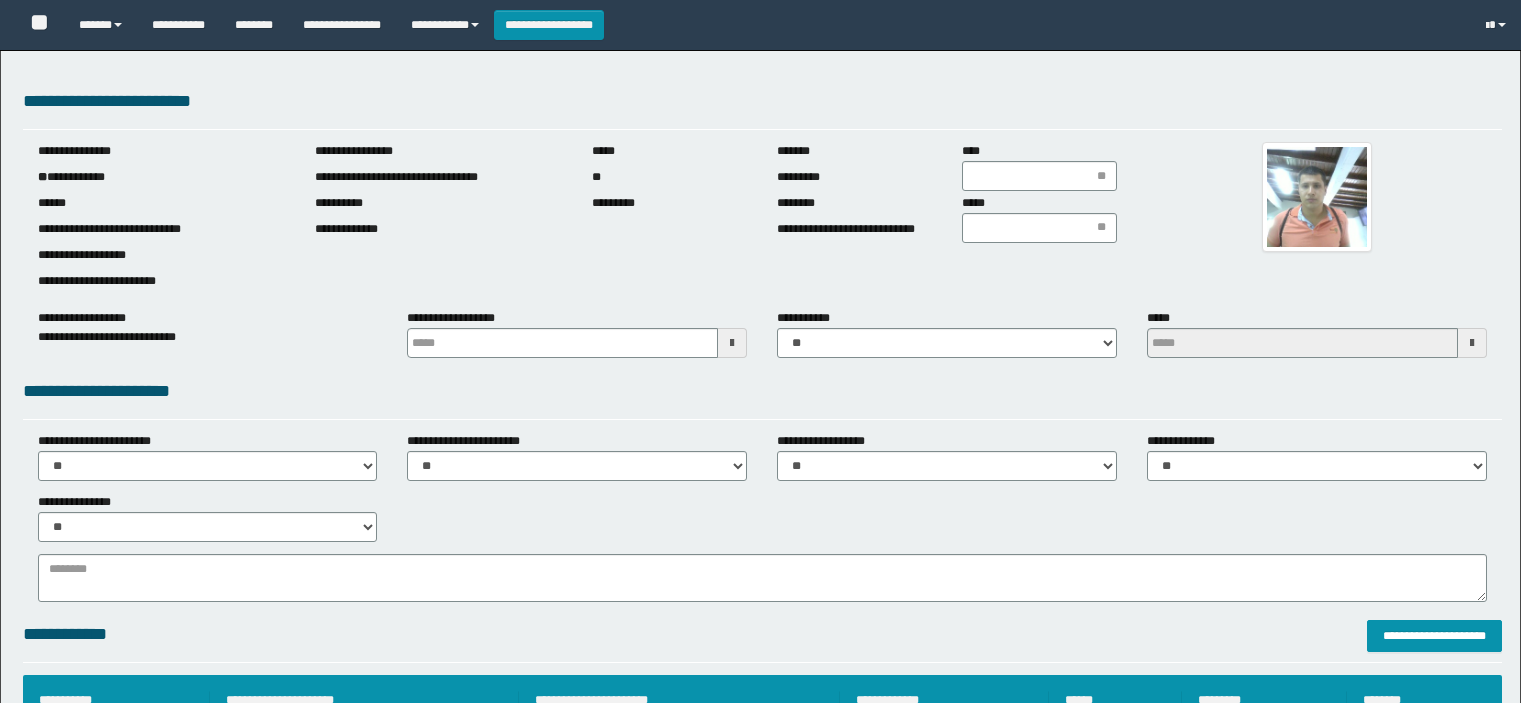 scroll, scrollTop: 0, scrollLeft: 0, axis: both 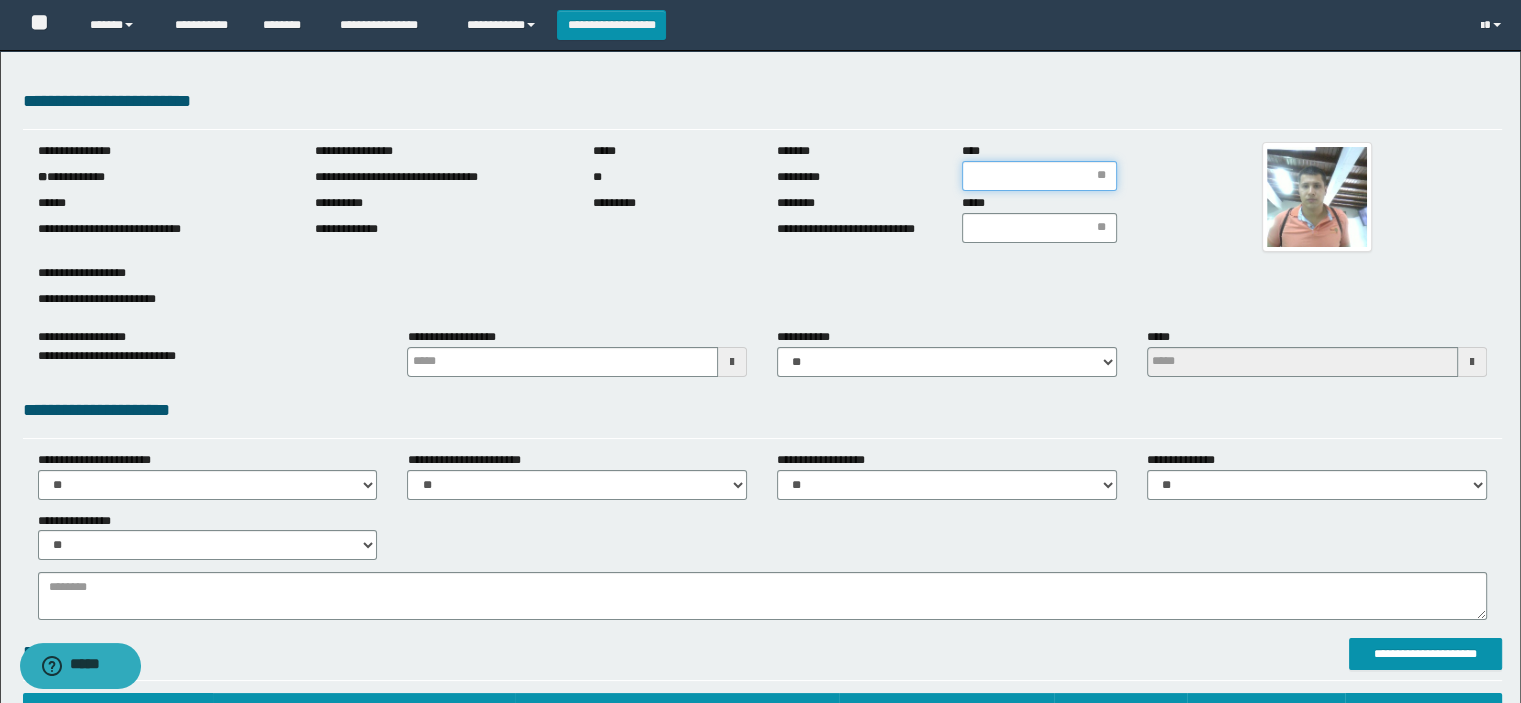 click on "****" at bounding box center [1039, 176] 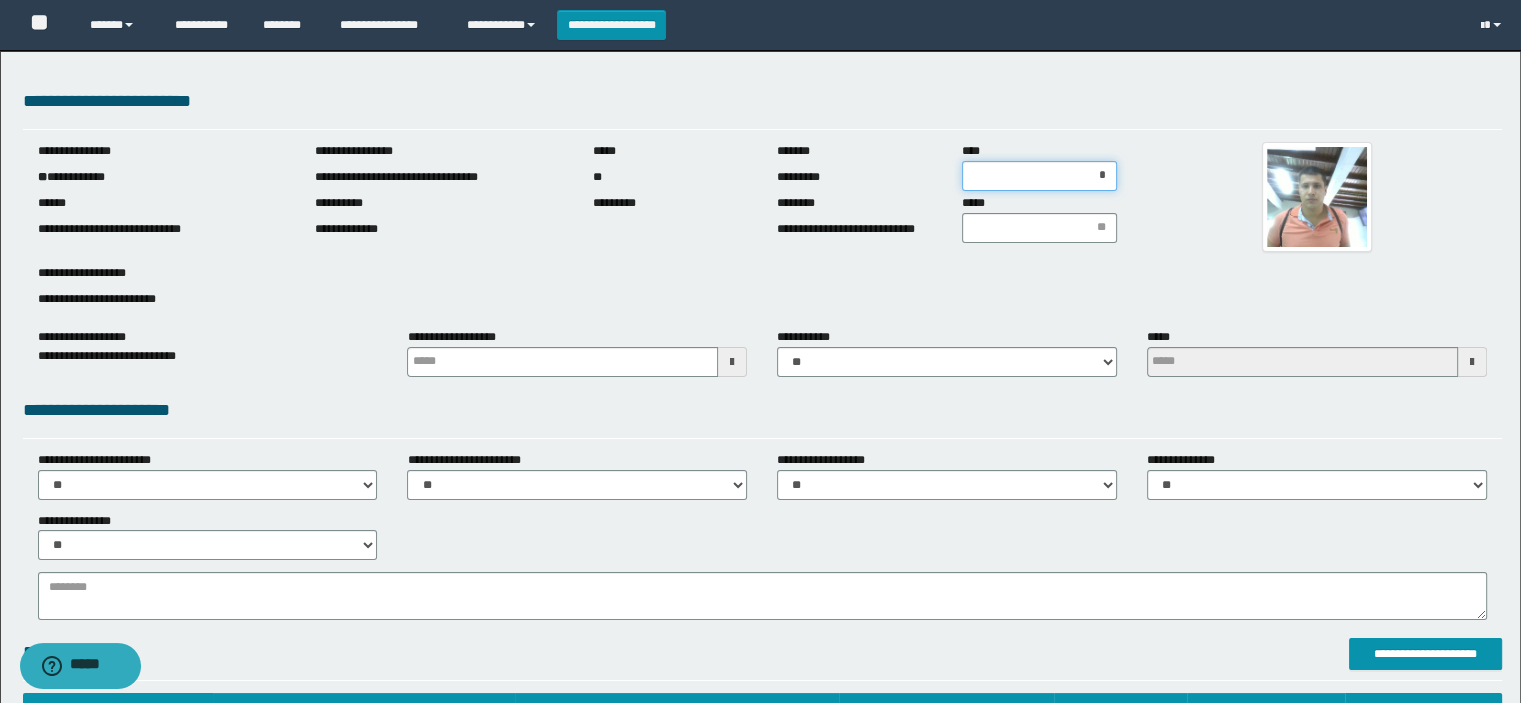 type on "**" 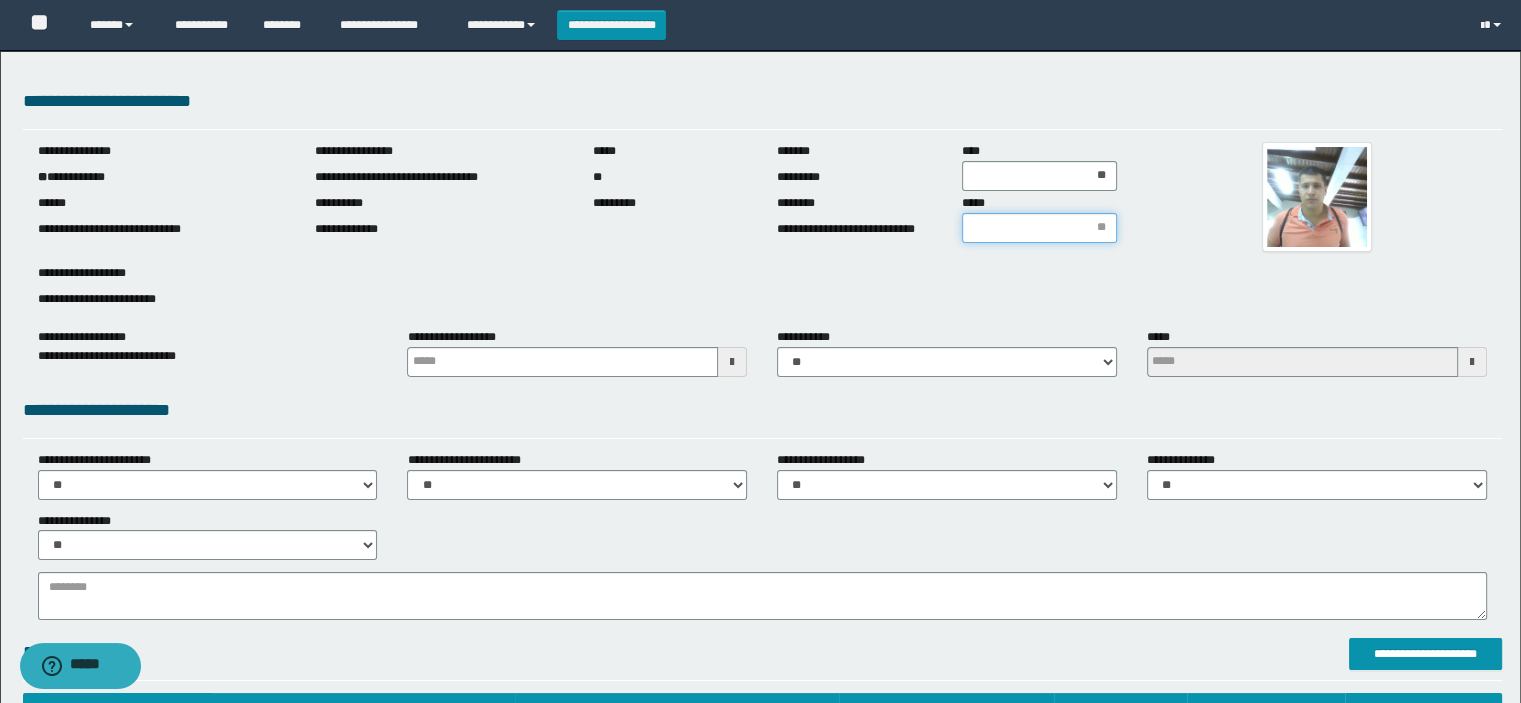 click on "*****" at bounding box center [1039, 228] 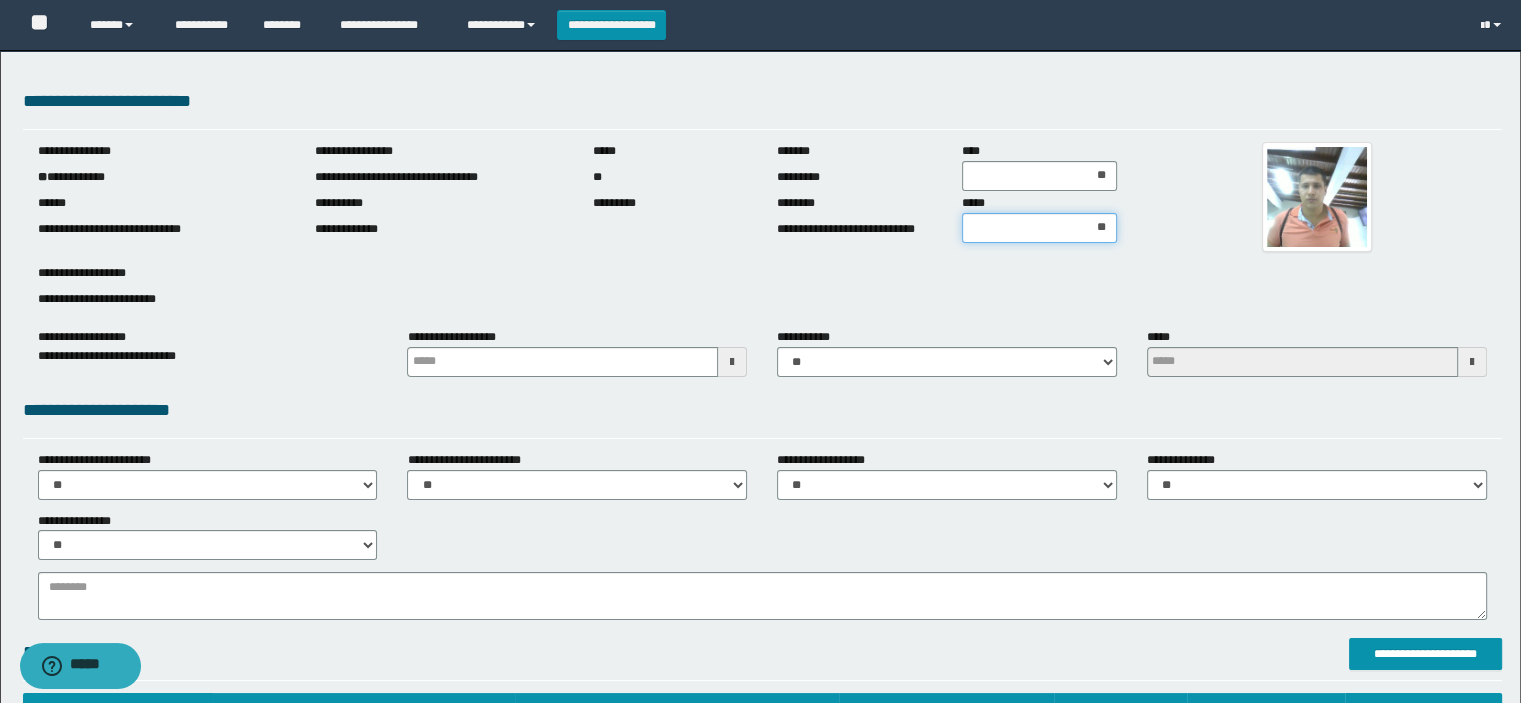 type on "***" 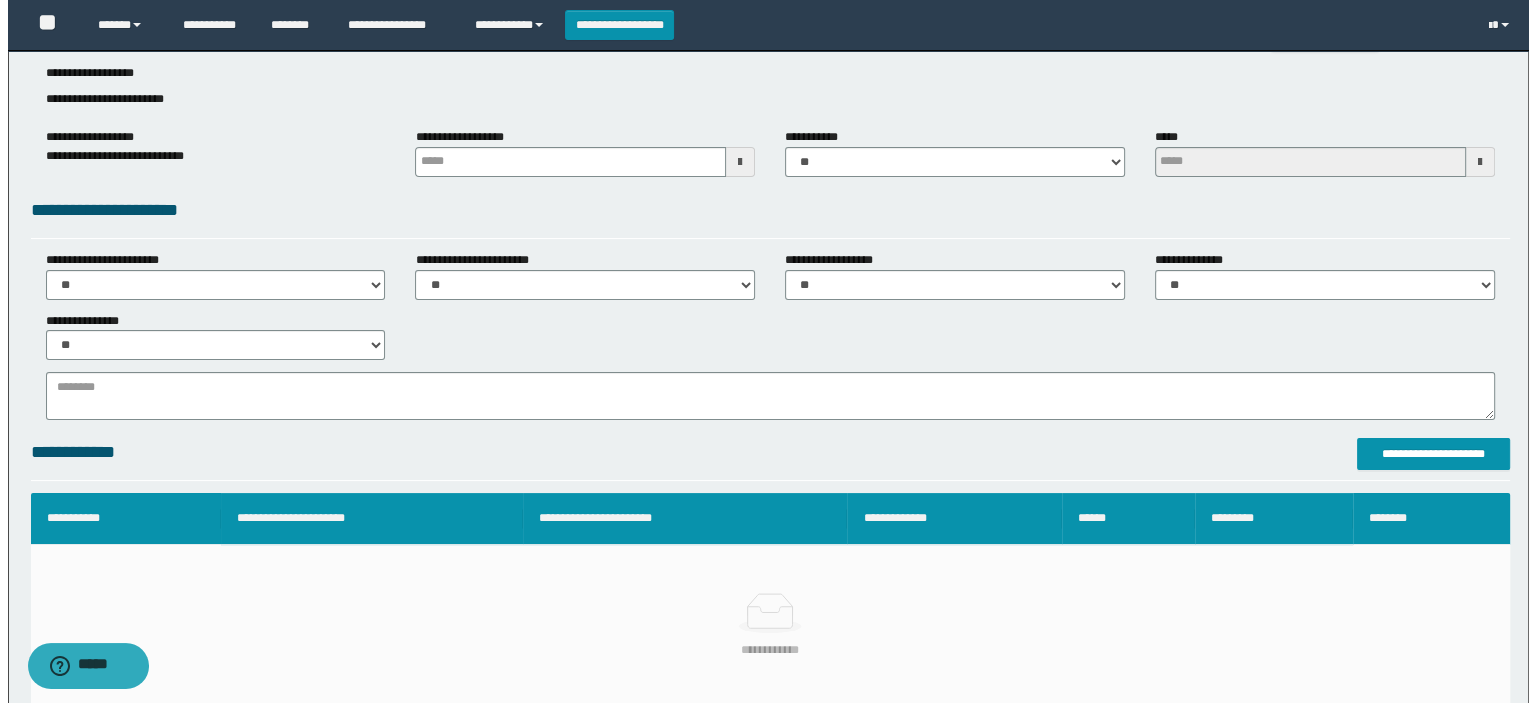 scroll, scrollTop: 300, scrollLeft: 0, axis: vertical 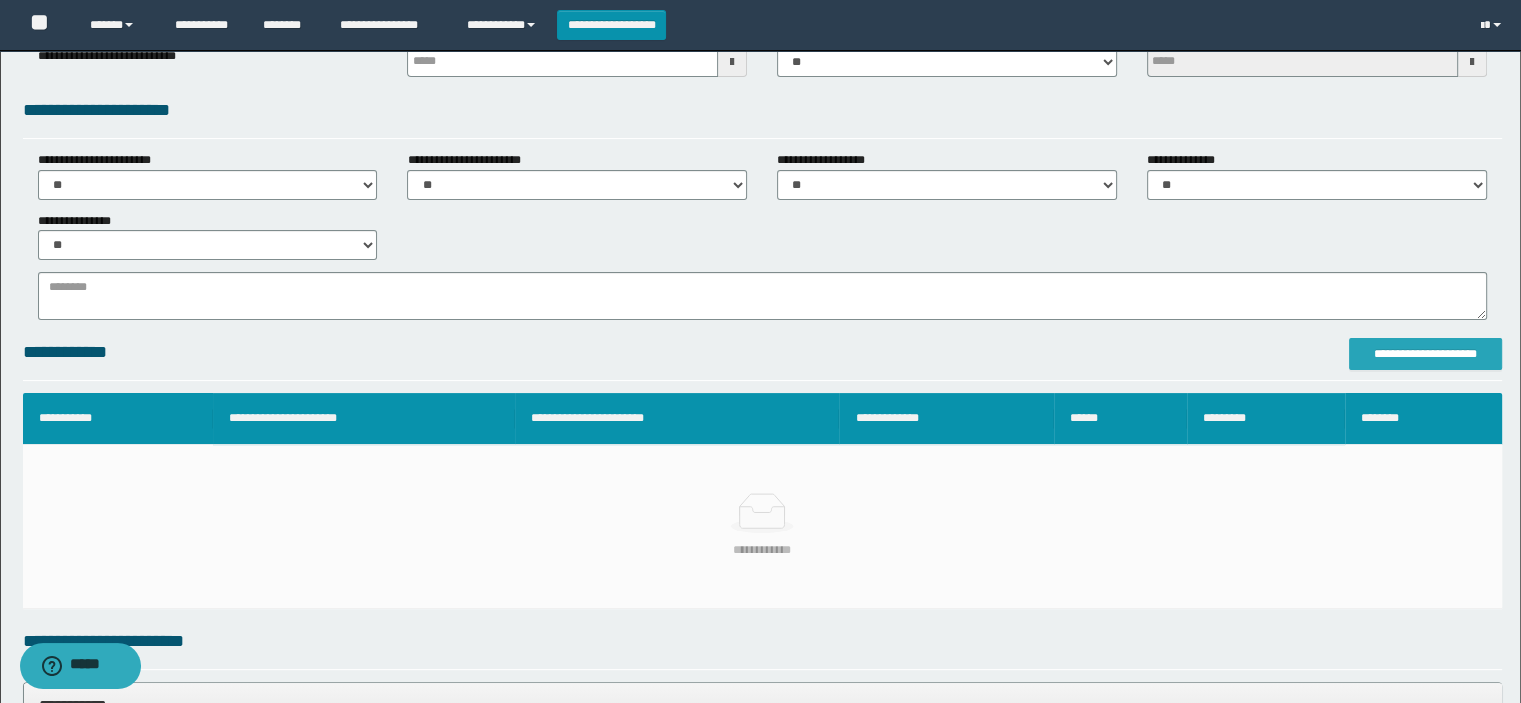 click on "**********" at bounding box center (1426, 354) 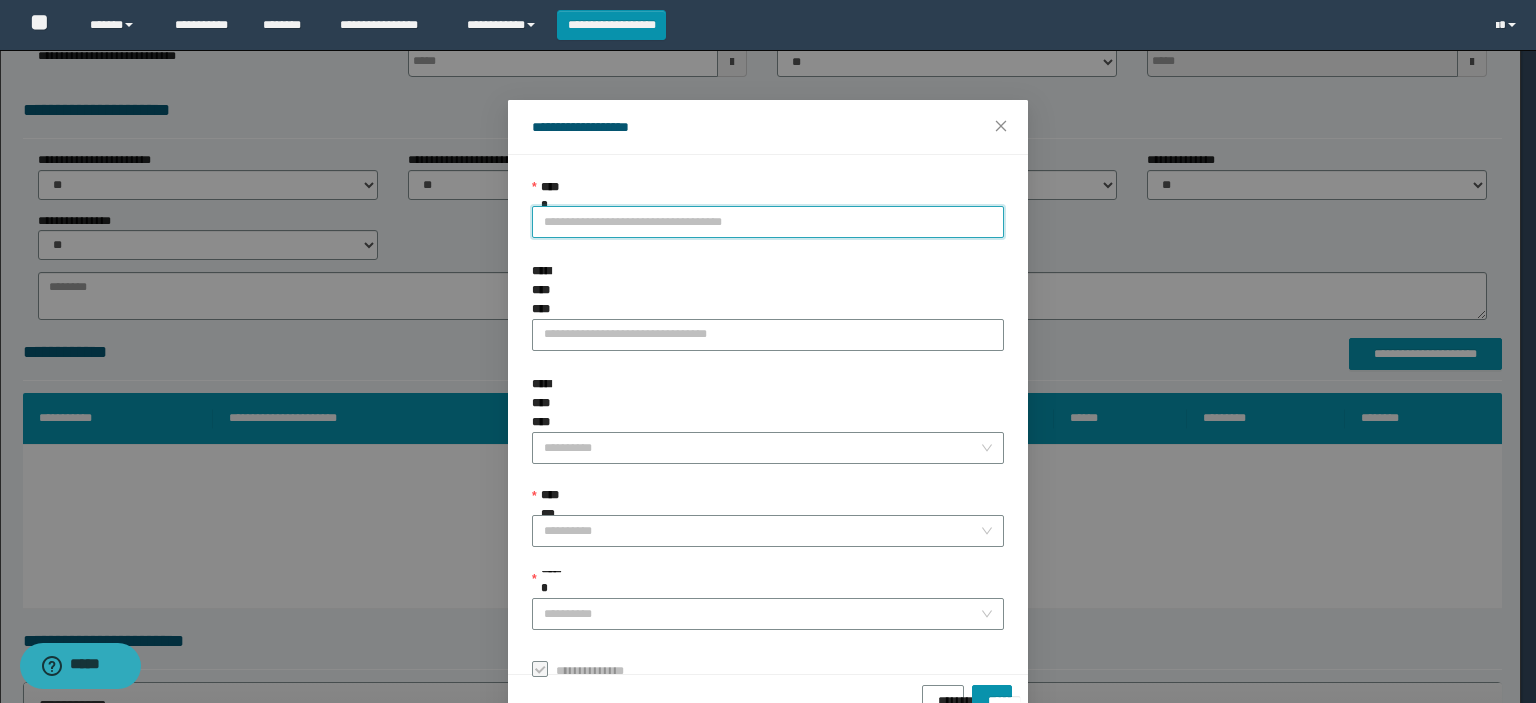 click on "**********" at bounding box center (768, 222) 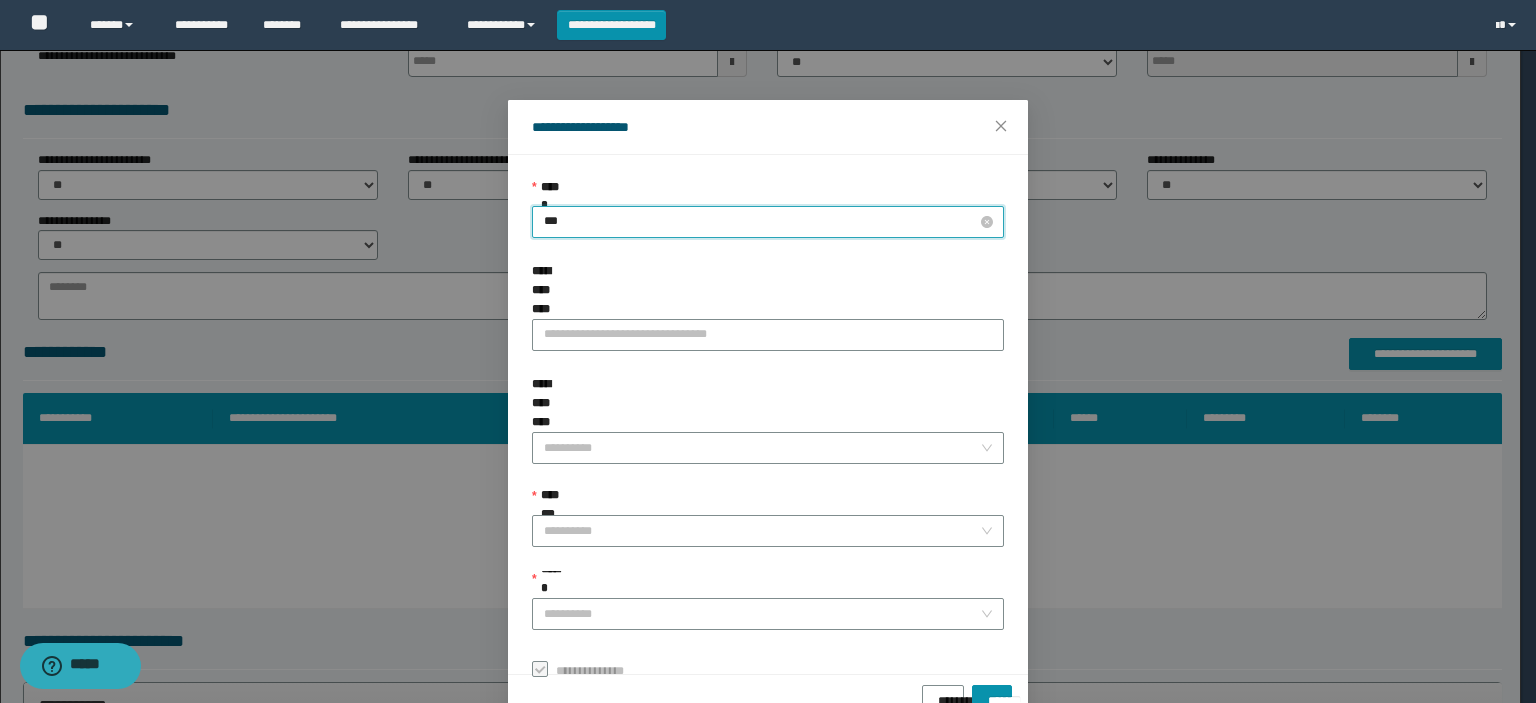 type on "****" 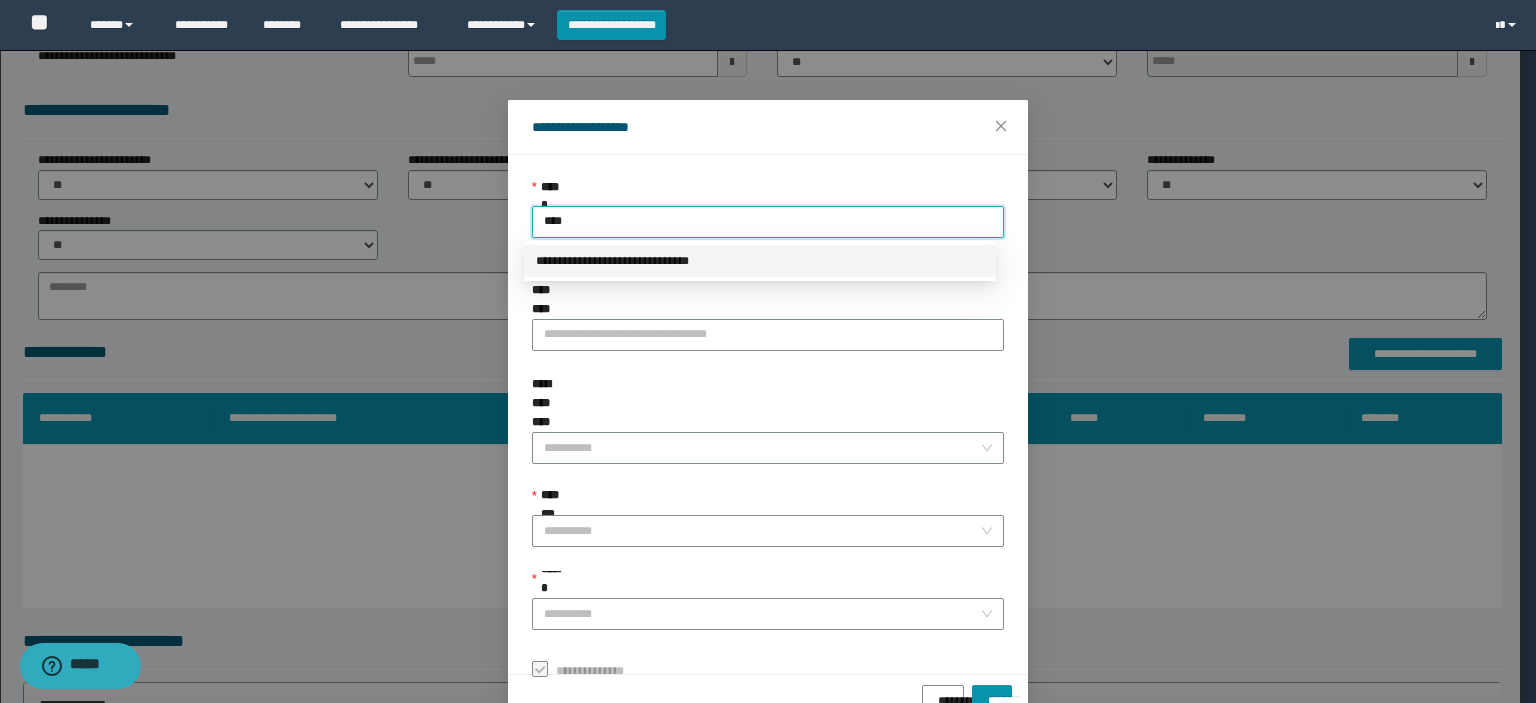 drag, startPoint x: 656, startPoint y: 261, endPoint x: 646, endPoint y: 278, distance: 19.723083 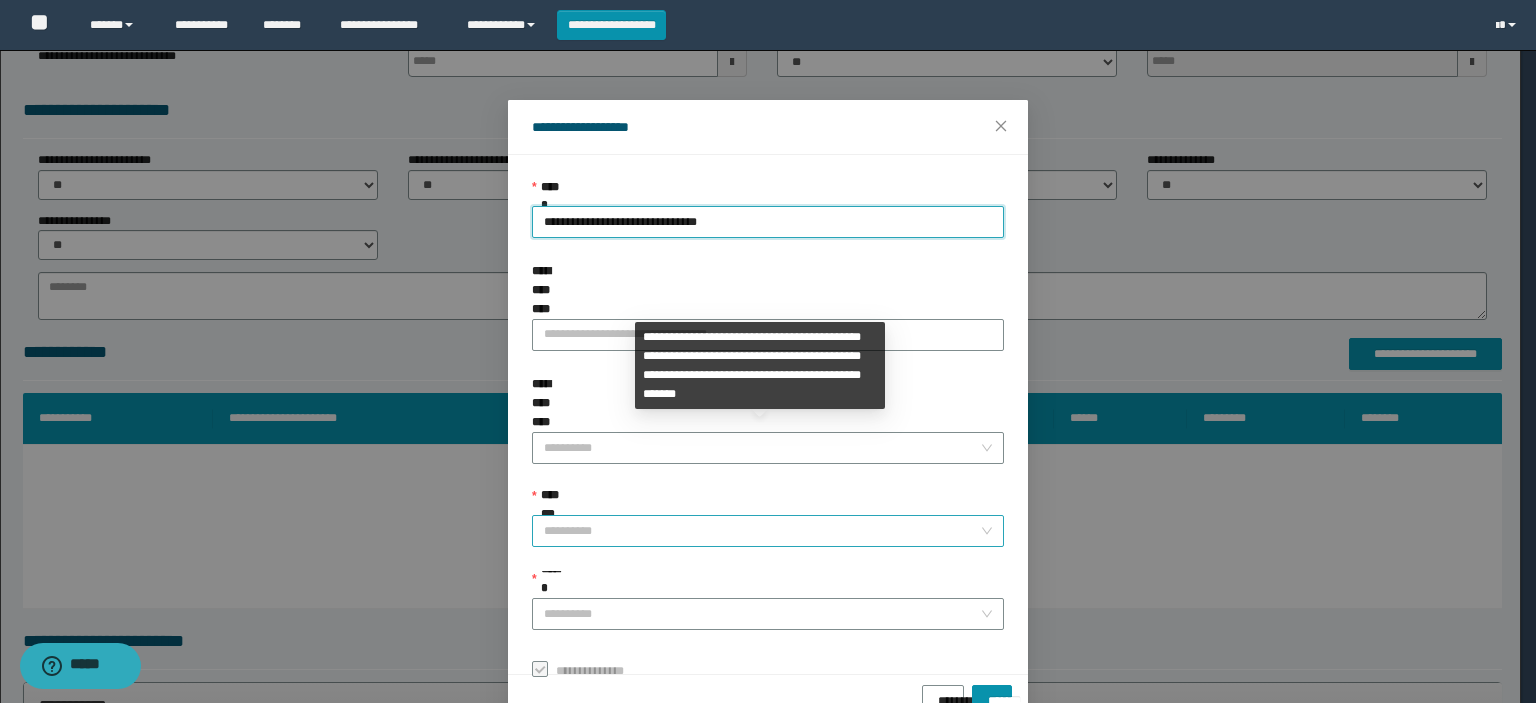 click on "**********" at bounding box center [762, 531] 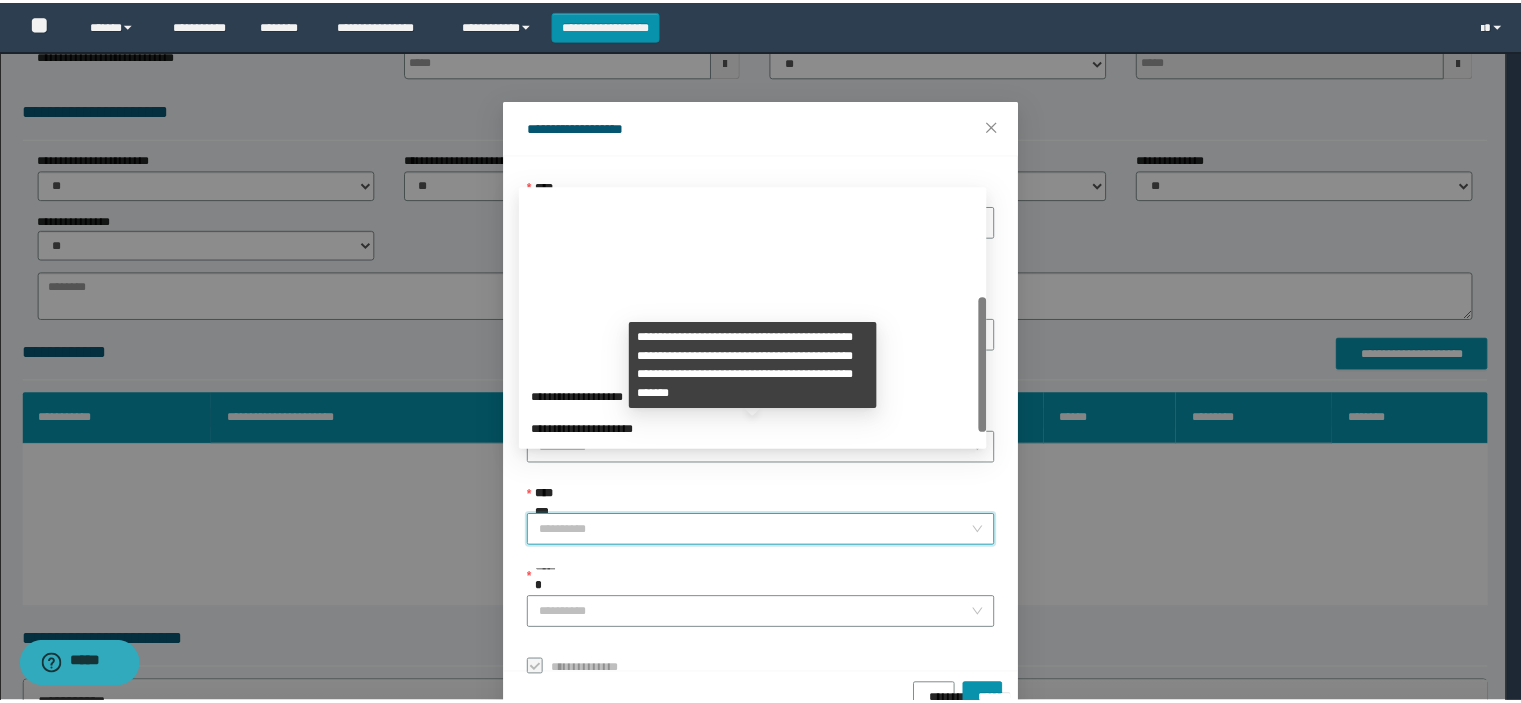 scroll, scrollTop: 224, scrollLeft: 0, axis: vertical 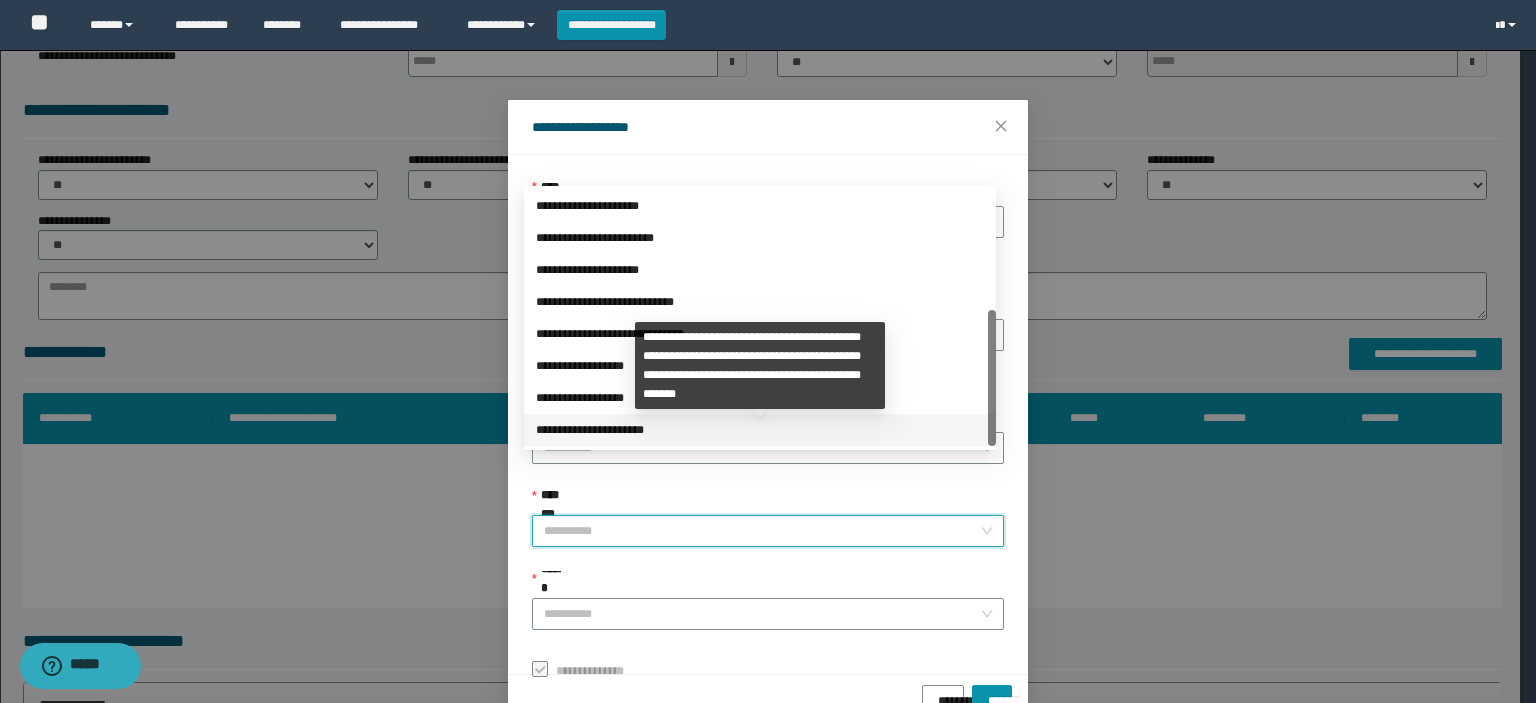 click on "**********" at bounding box center [760, 430] 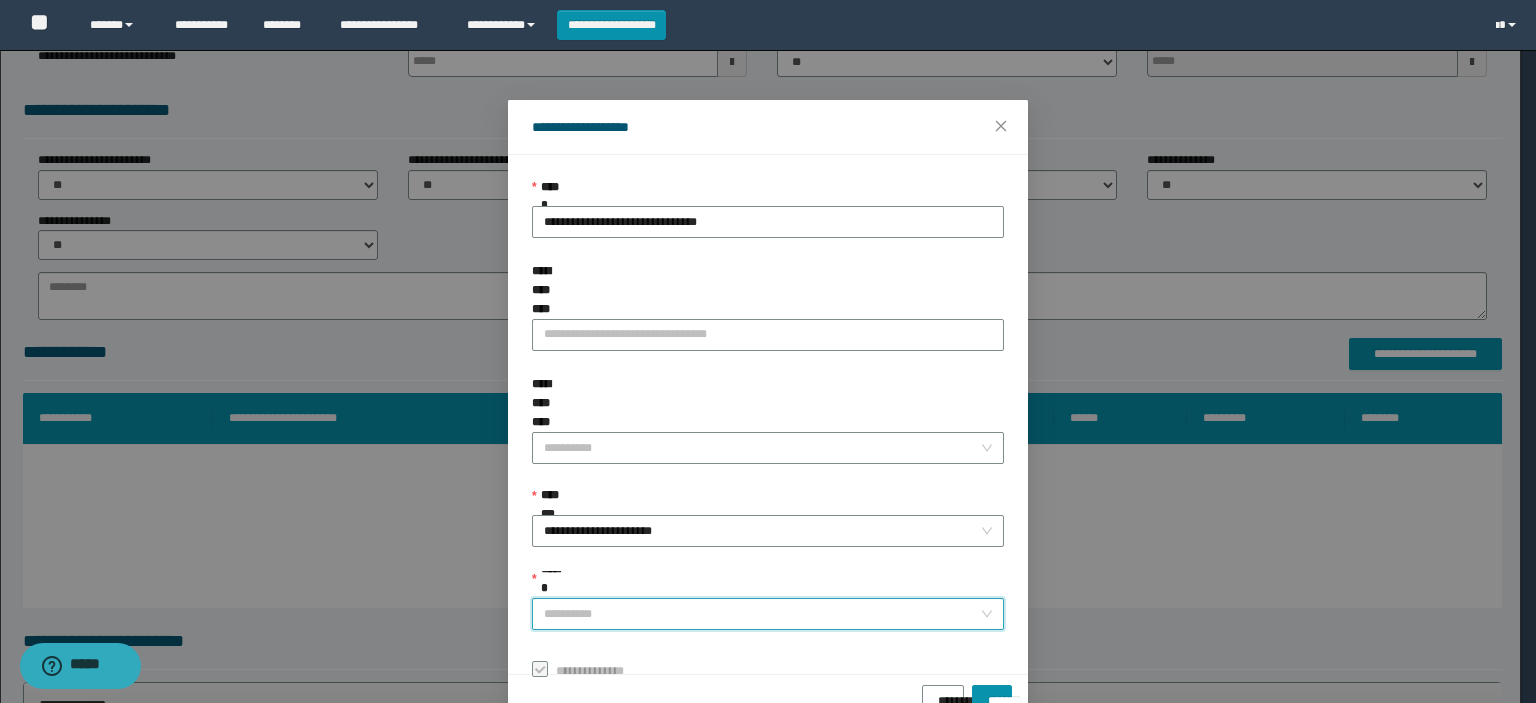 click on "******" at bounding box center [762, 614] 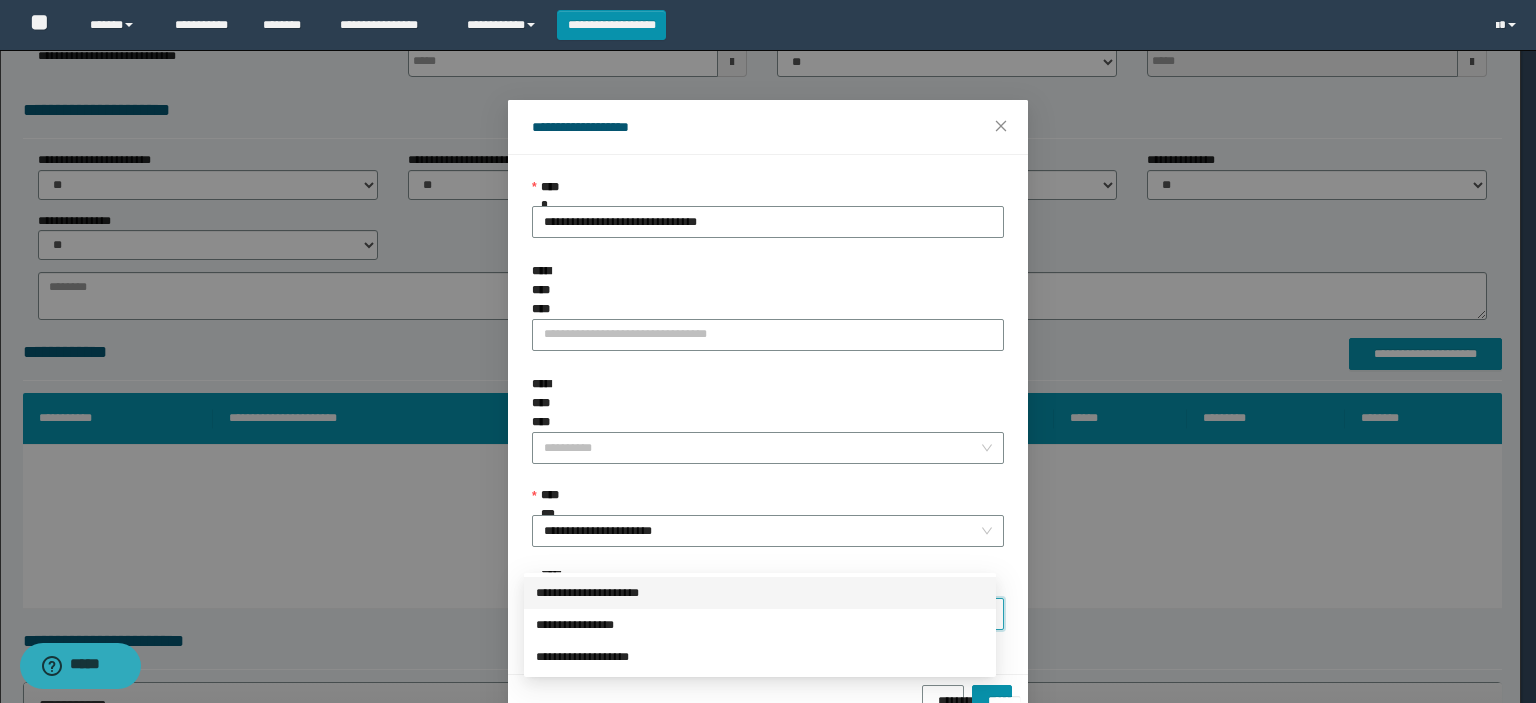 click on "**********" at bounding box center [760, 593] 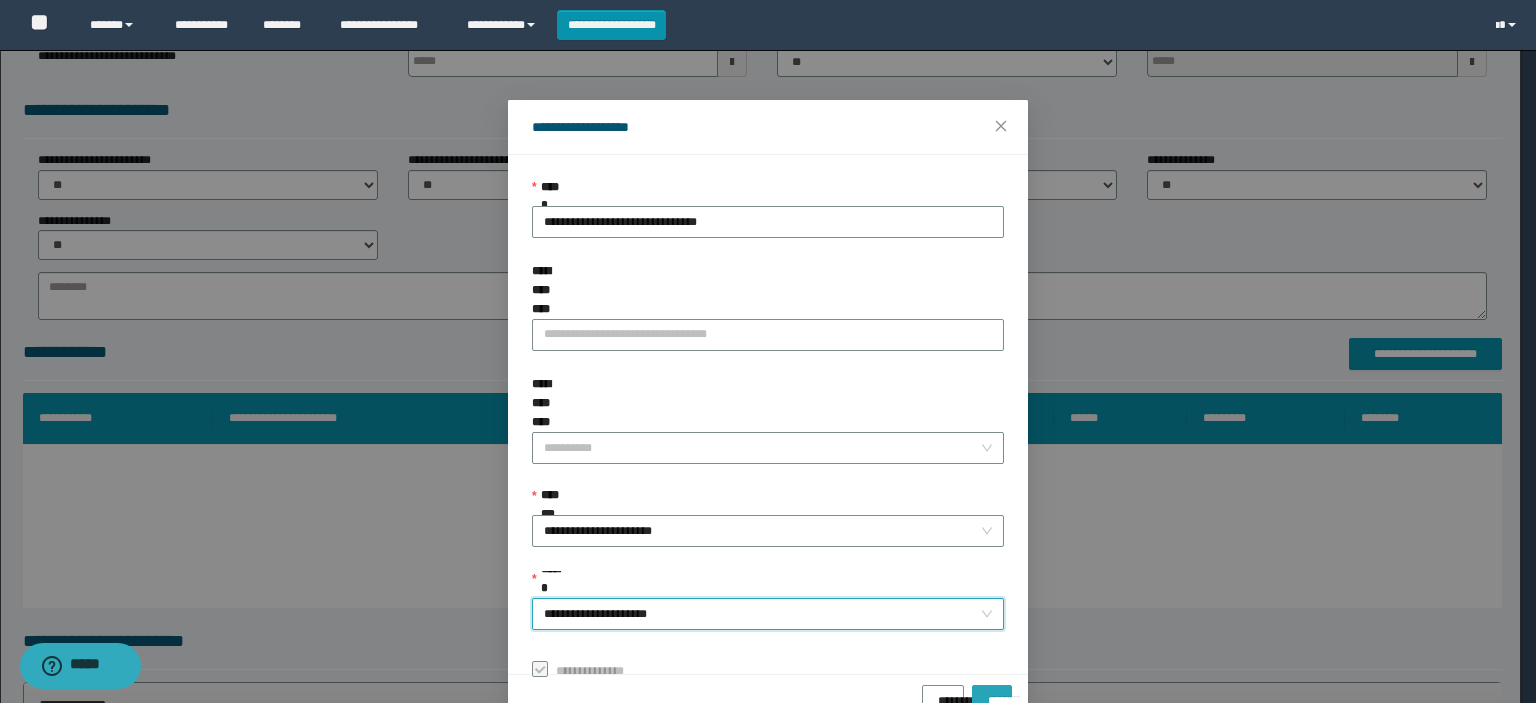 click on "*******" at bounding box center [992, 694] 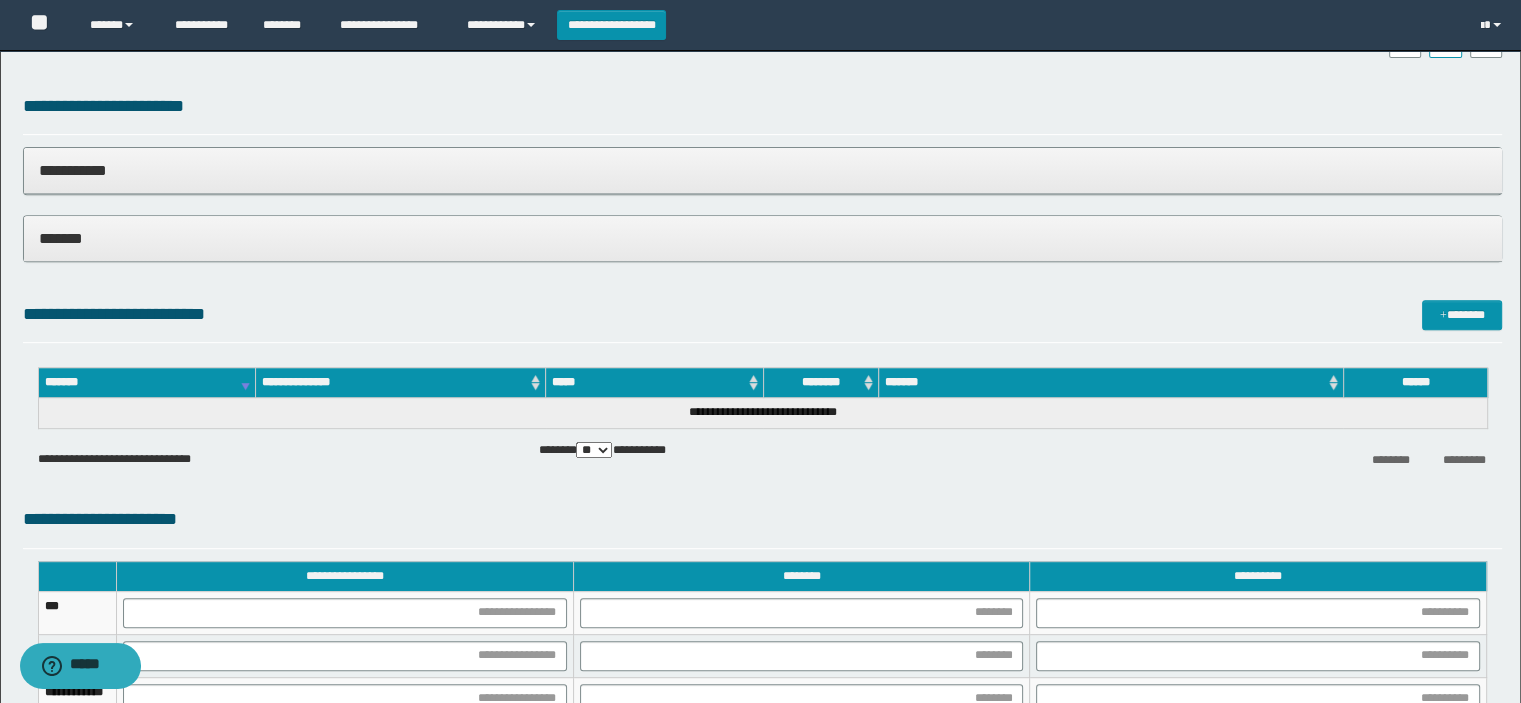 scroll, scrollTop: 1000, scrollLeft: 0, axis: vertical 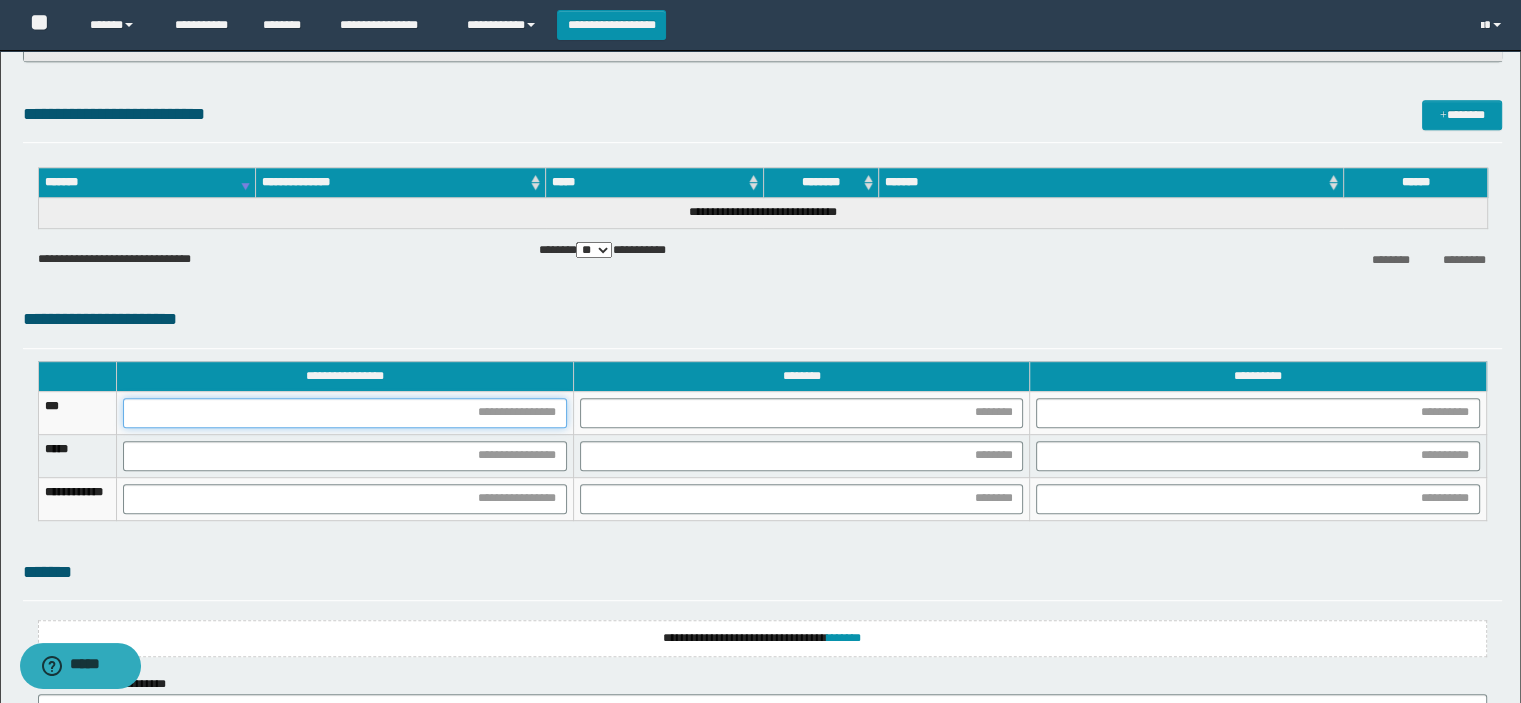 click at bounding box center (345, 413) 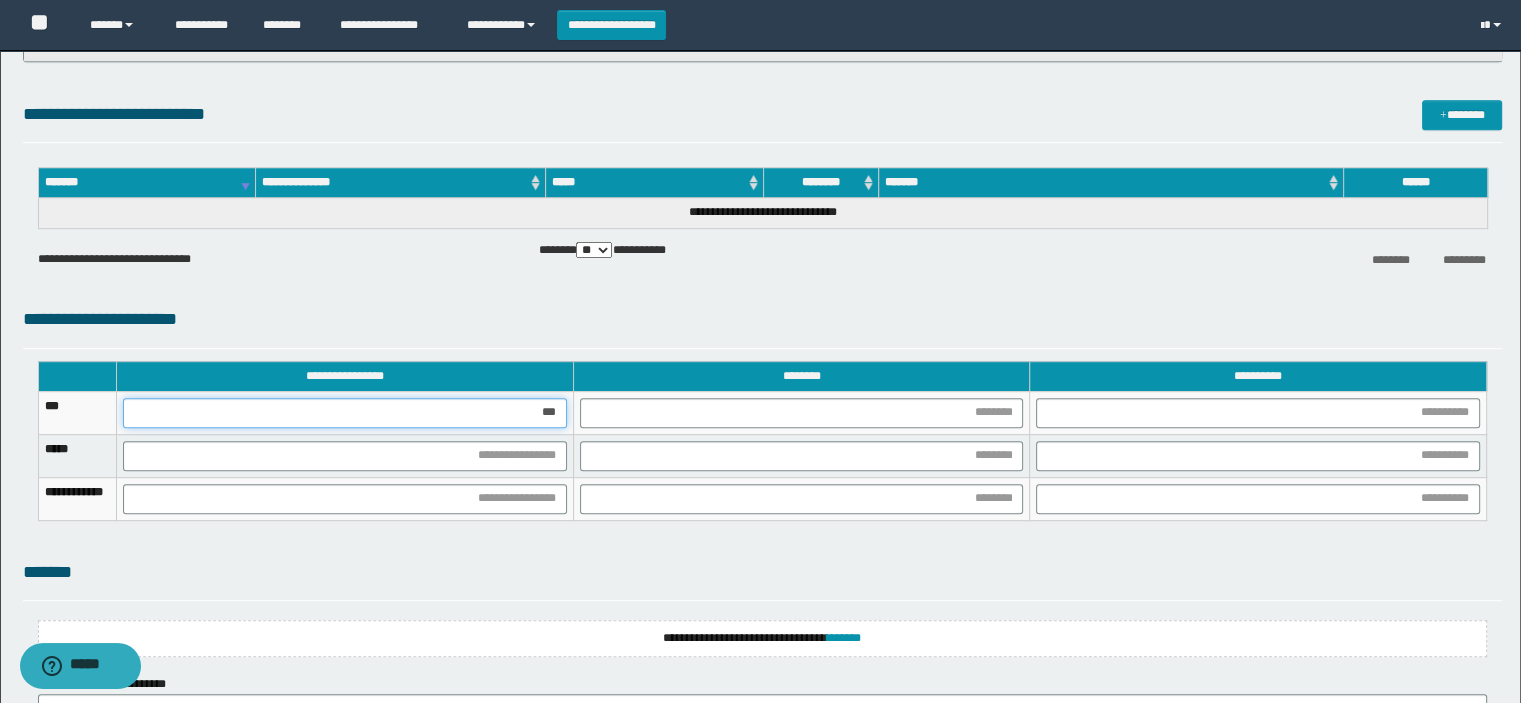 type on "****" 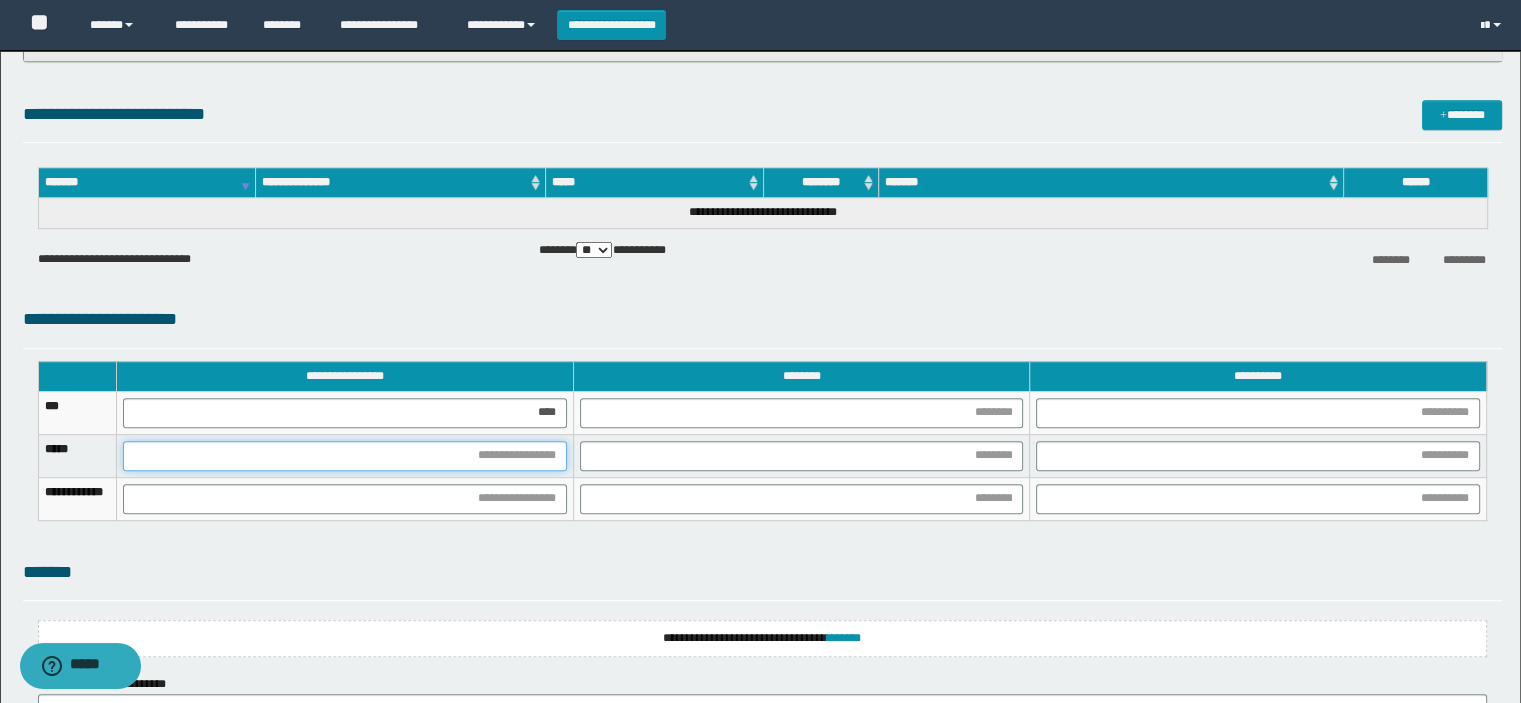 click at bounding box center [345, 456] 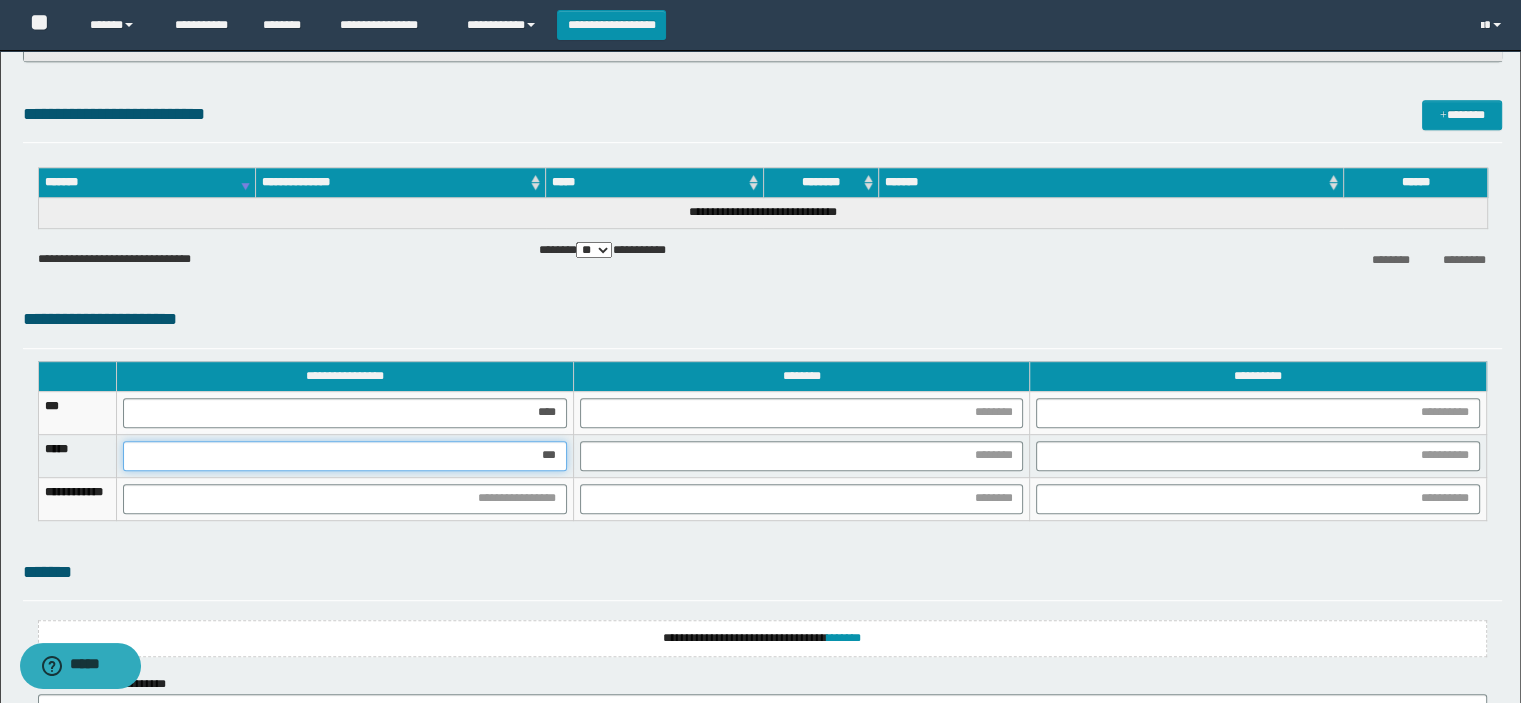 type on "****" 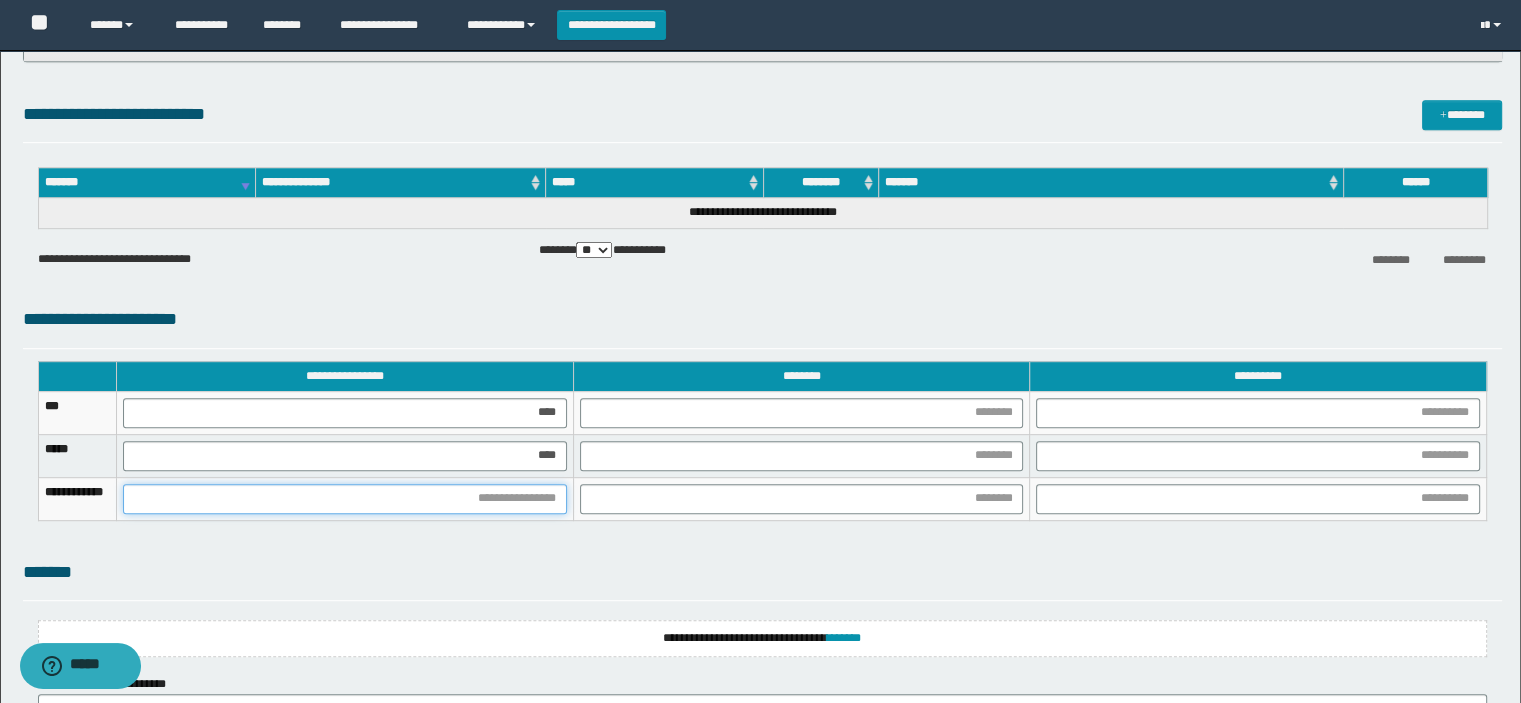 click at bounding box center [345, 499] 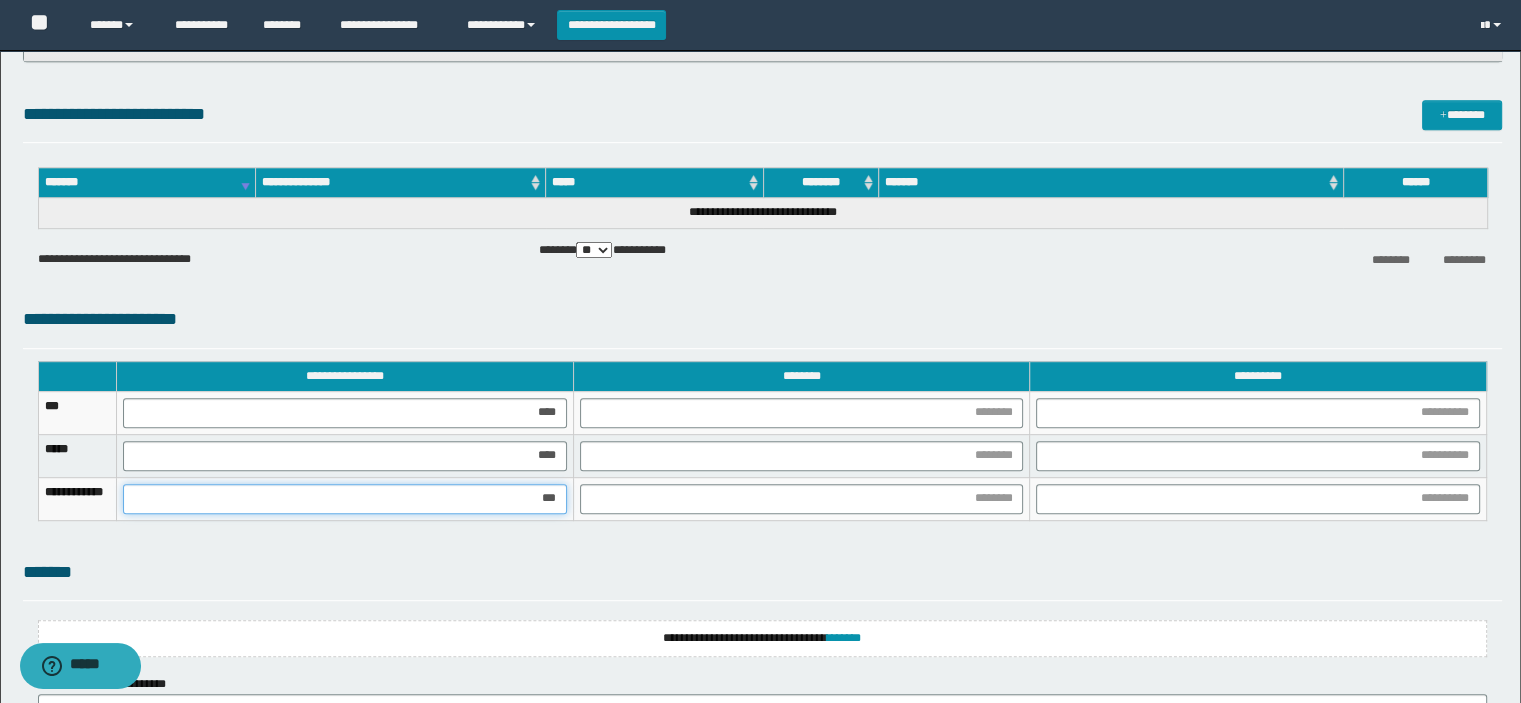 type on "****" 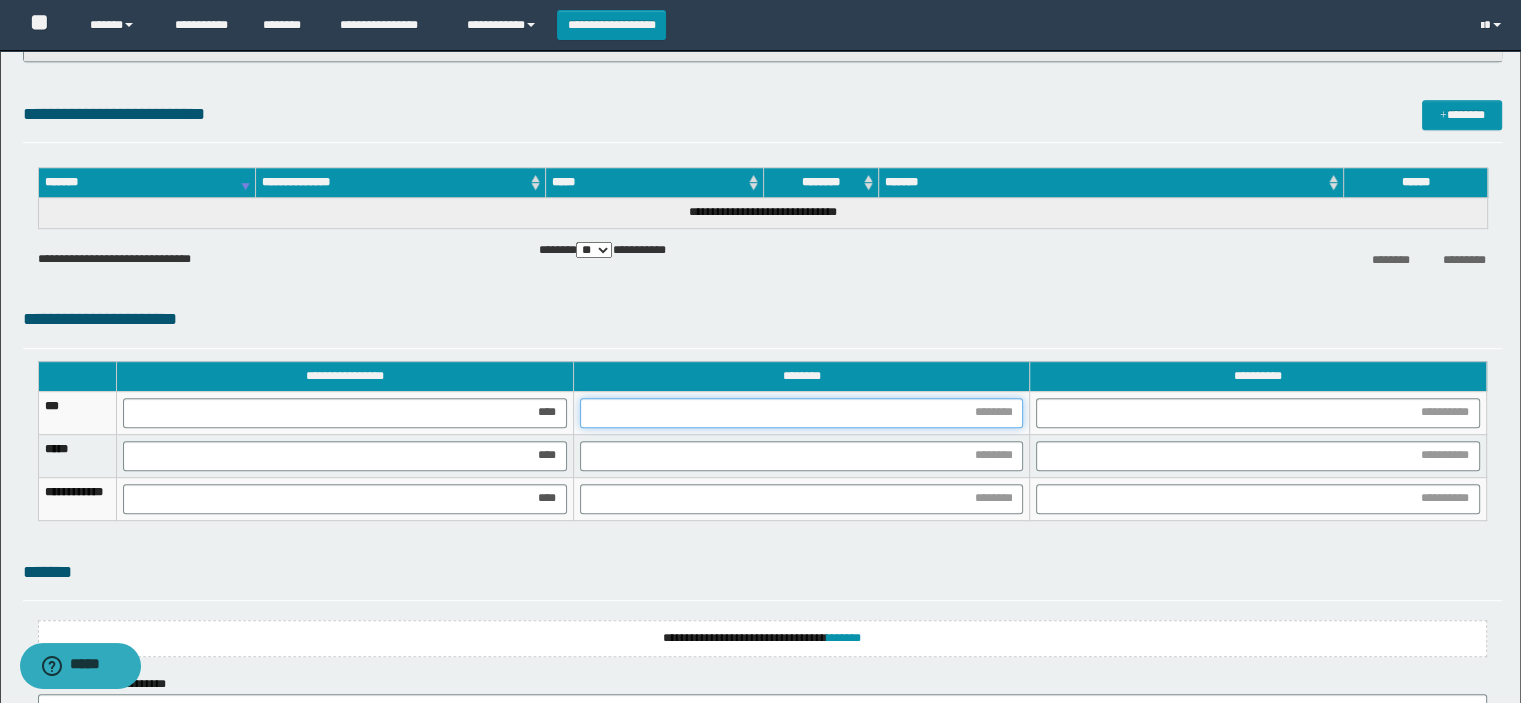 click at bounding box center [802, 413] 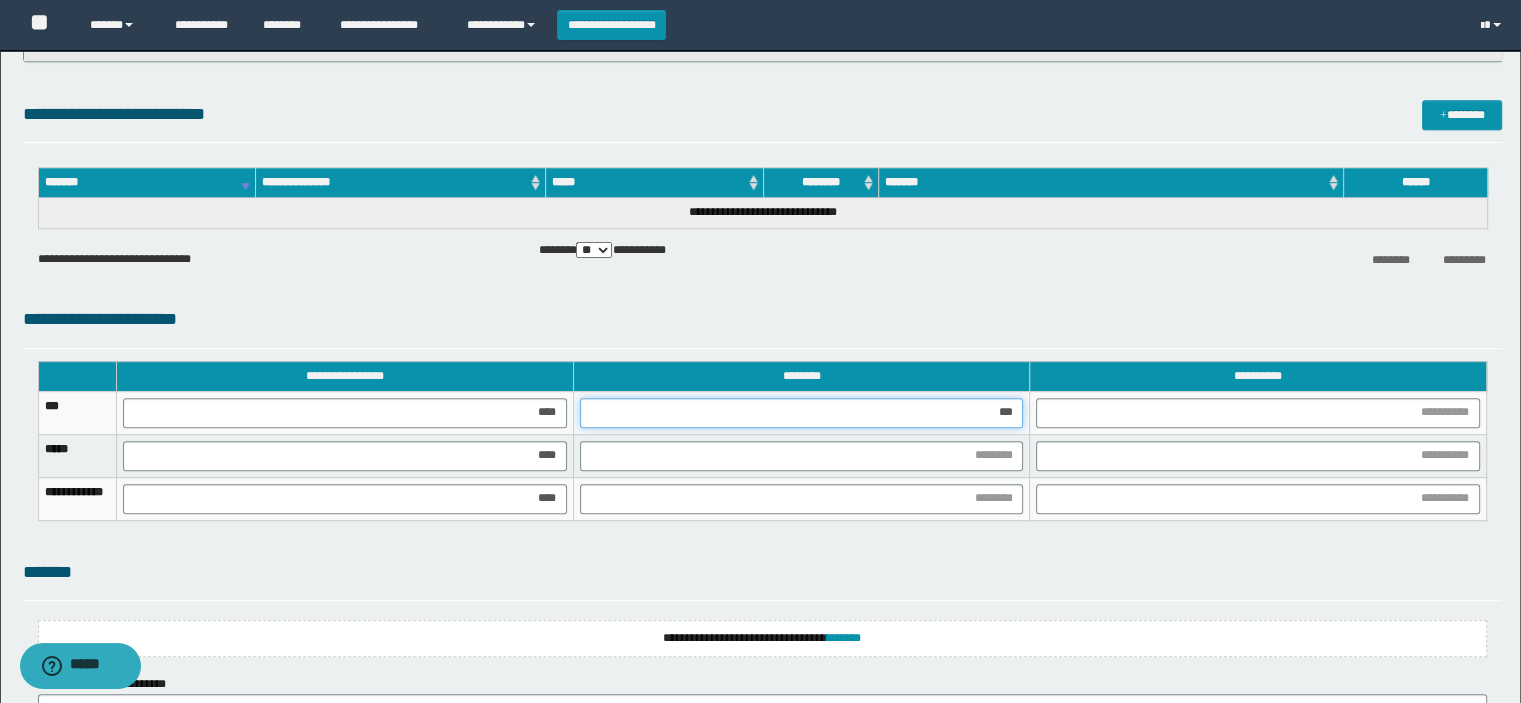 type on "****" 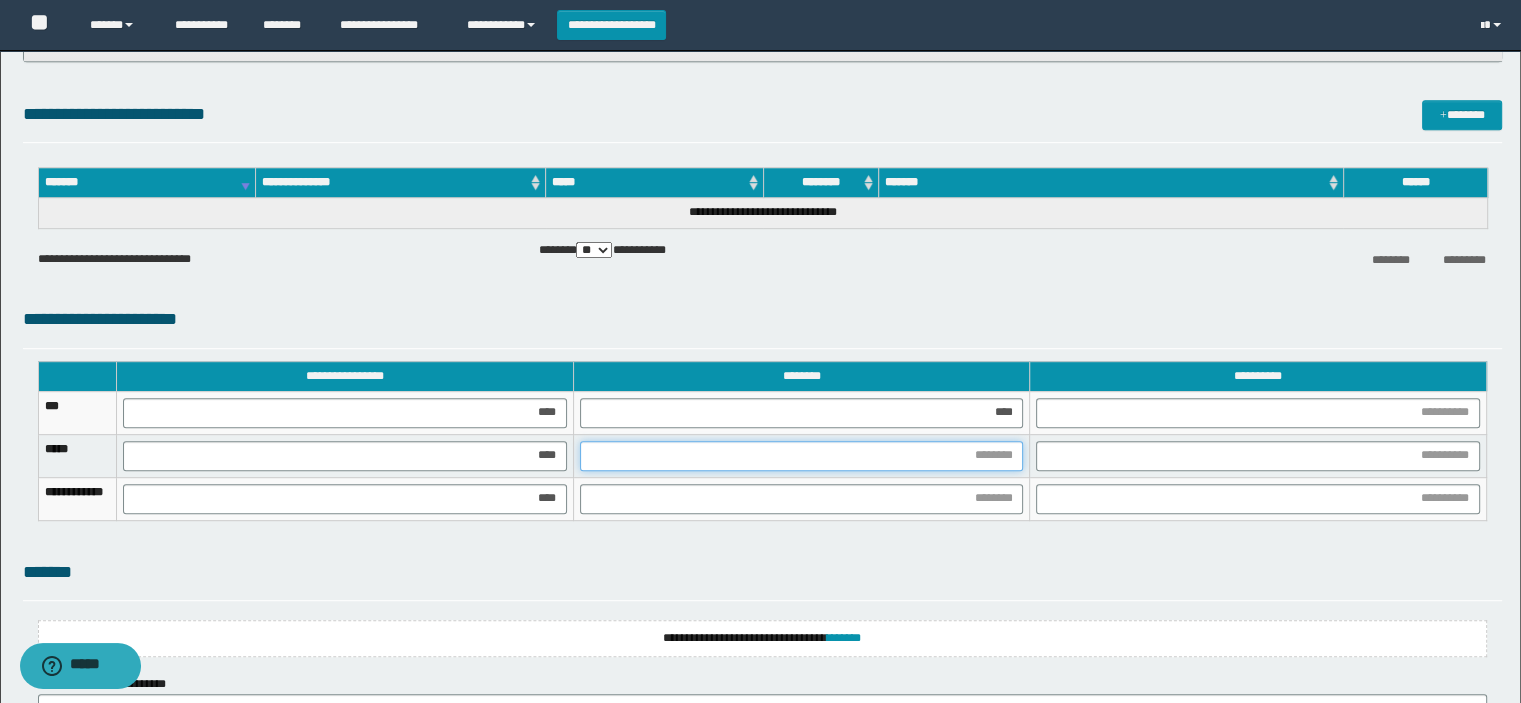 click at bounding box center (802, 456) 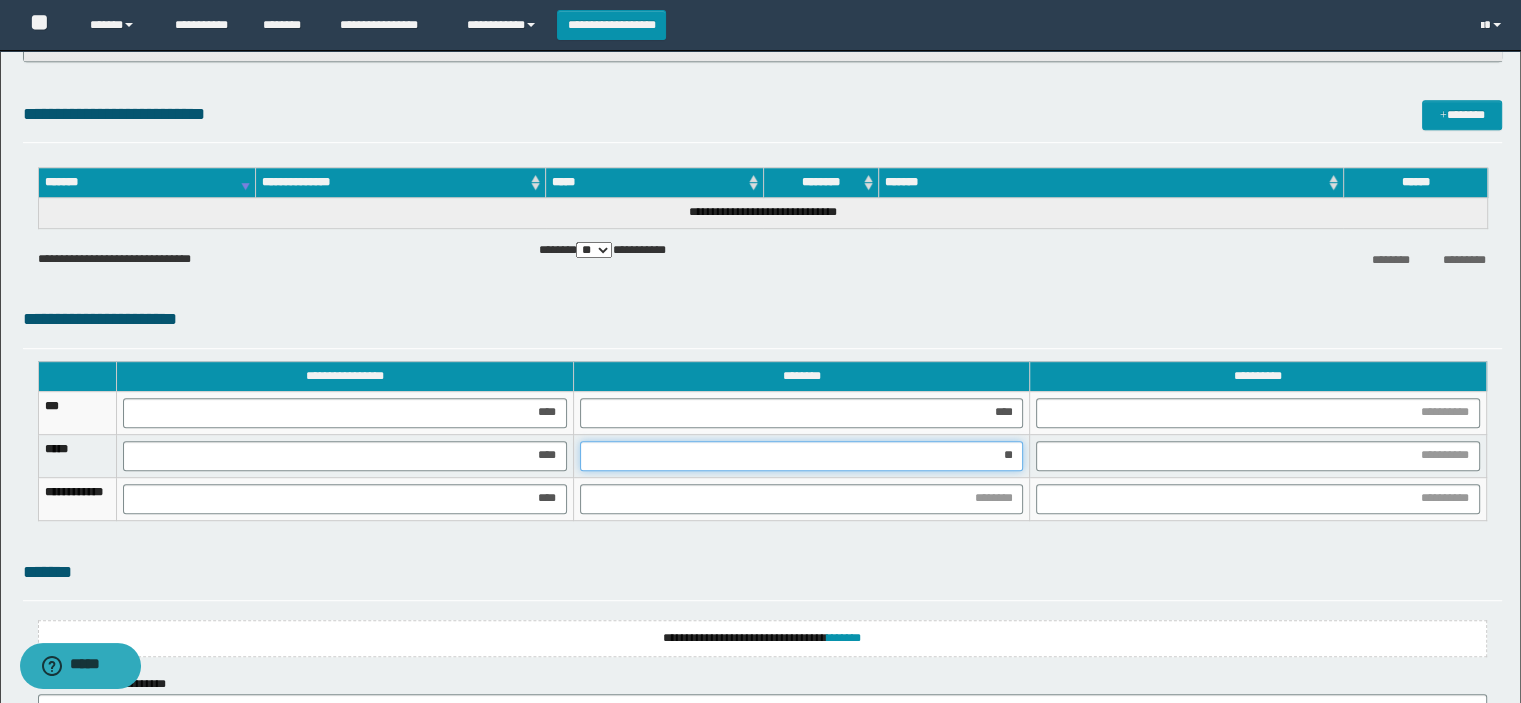 type on "***" 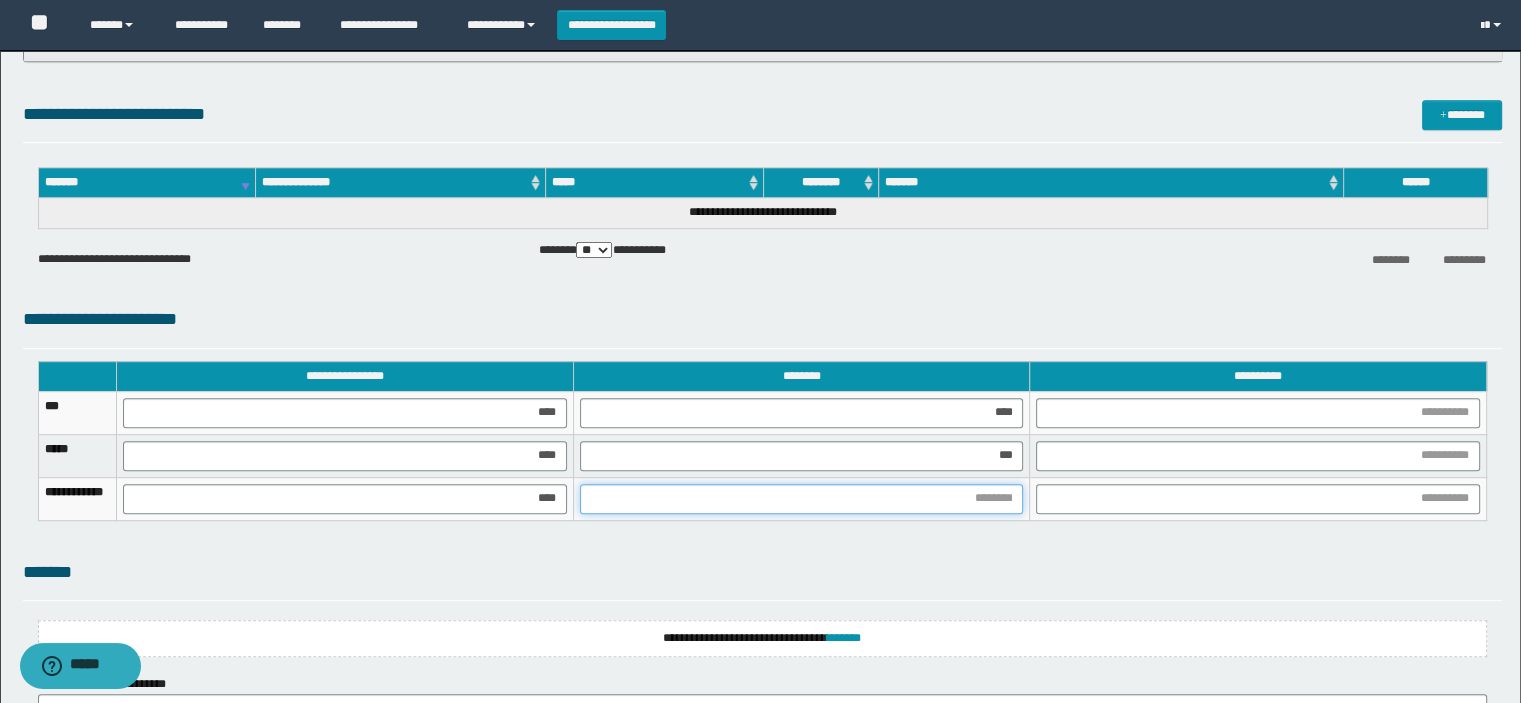 click at bounding box center (802, 499) 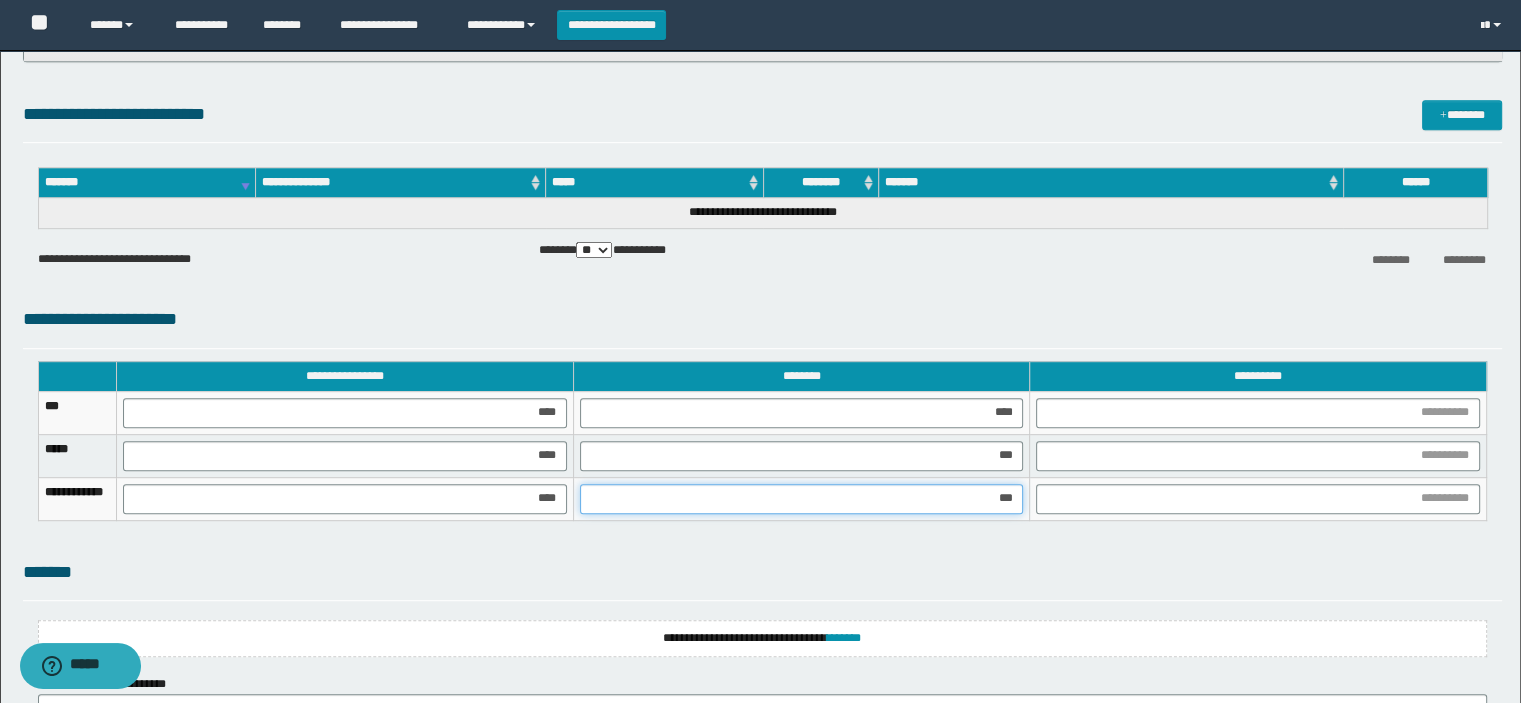type on "****" 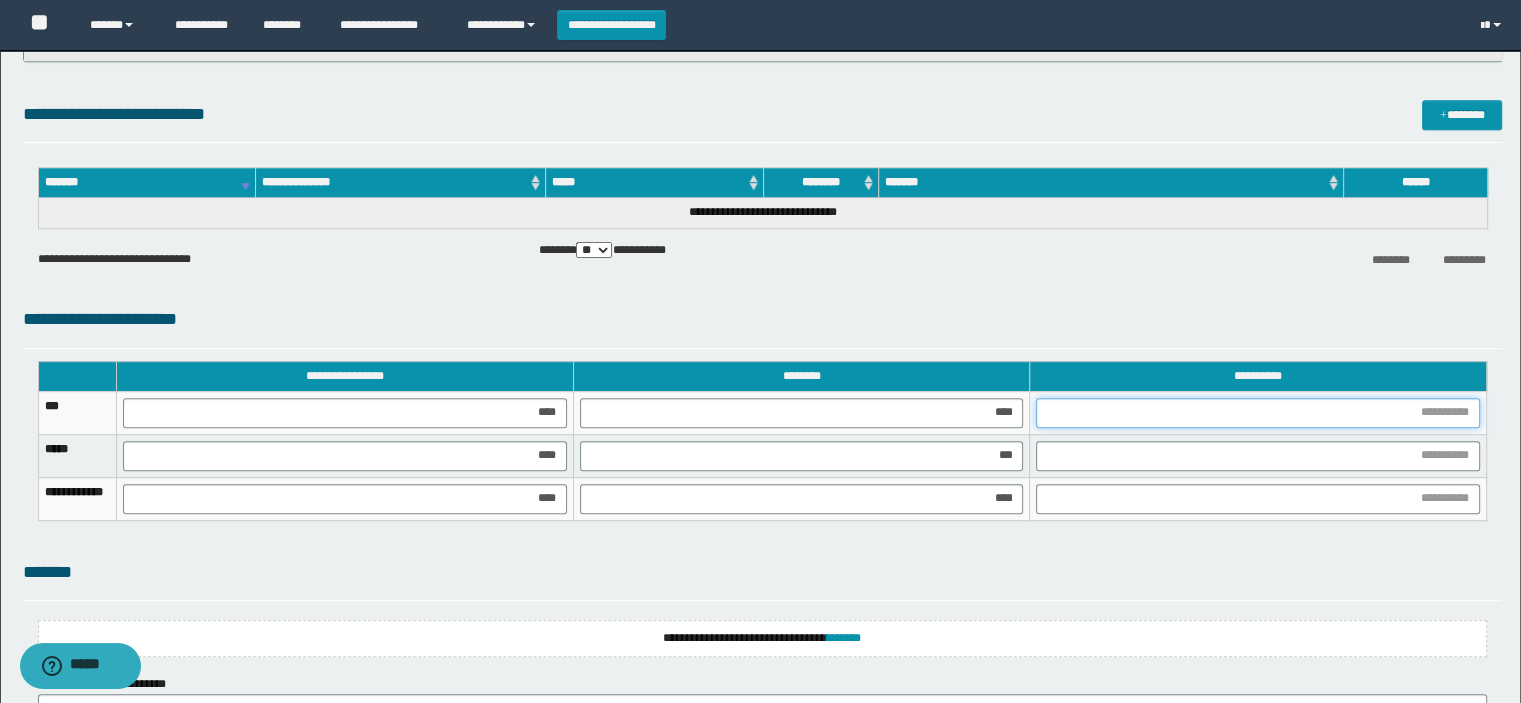click at bounding box center (1258, 413) 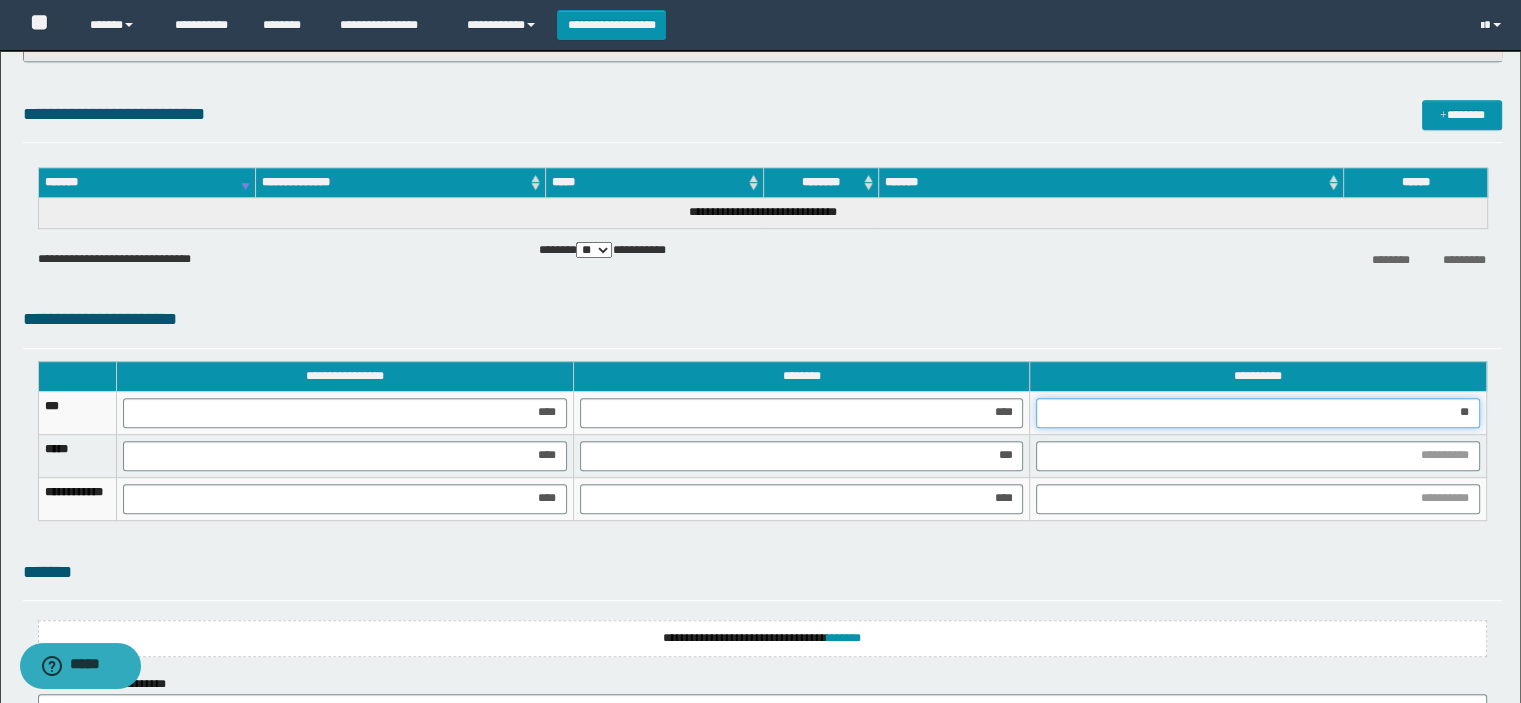 type on "***" 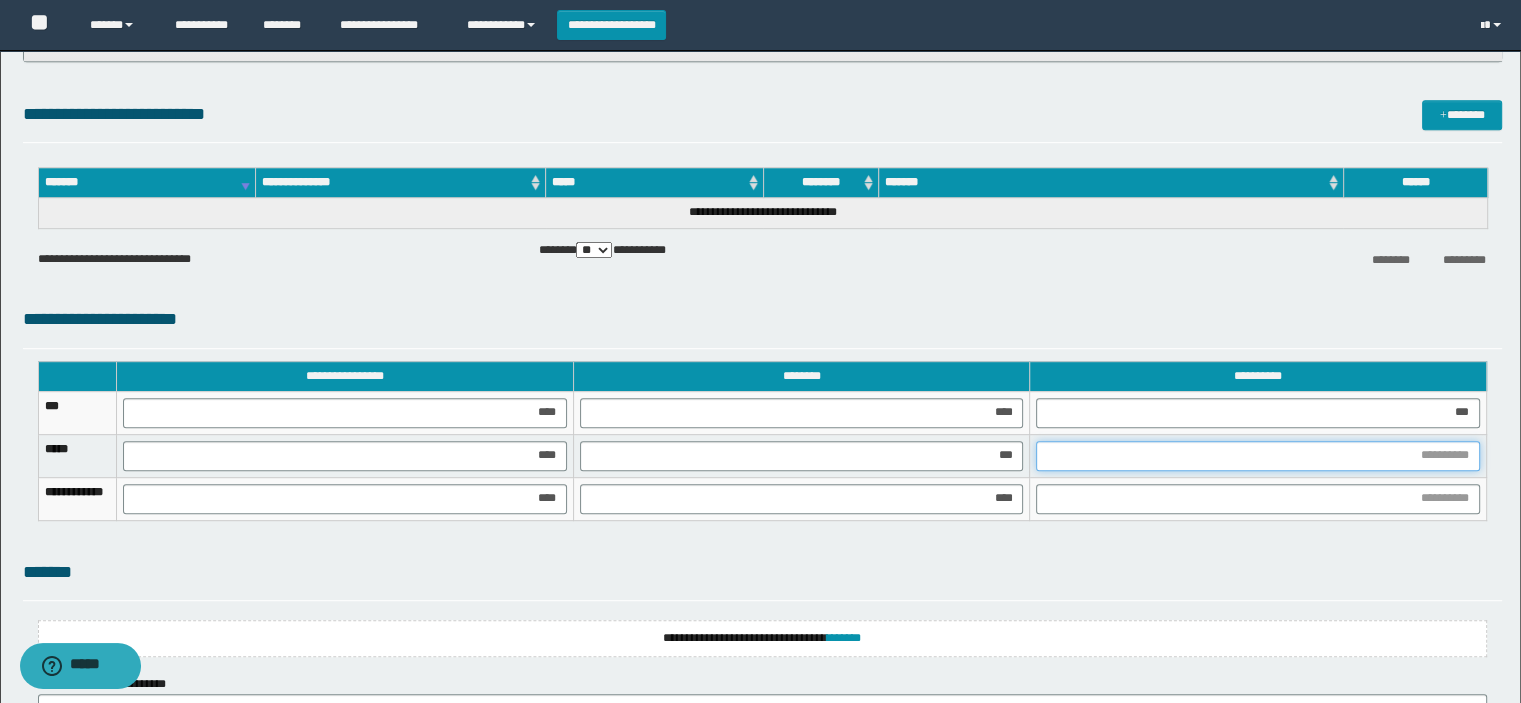 click at bounding box center (1258, 456) 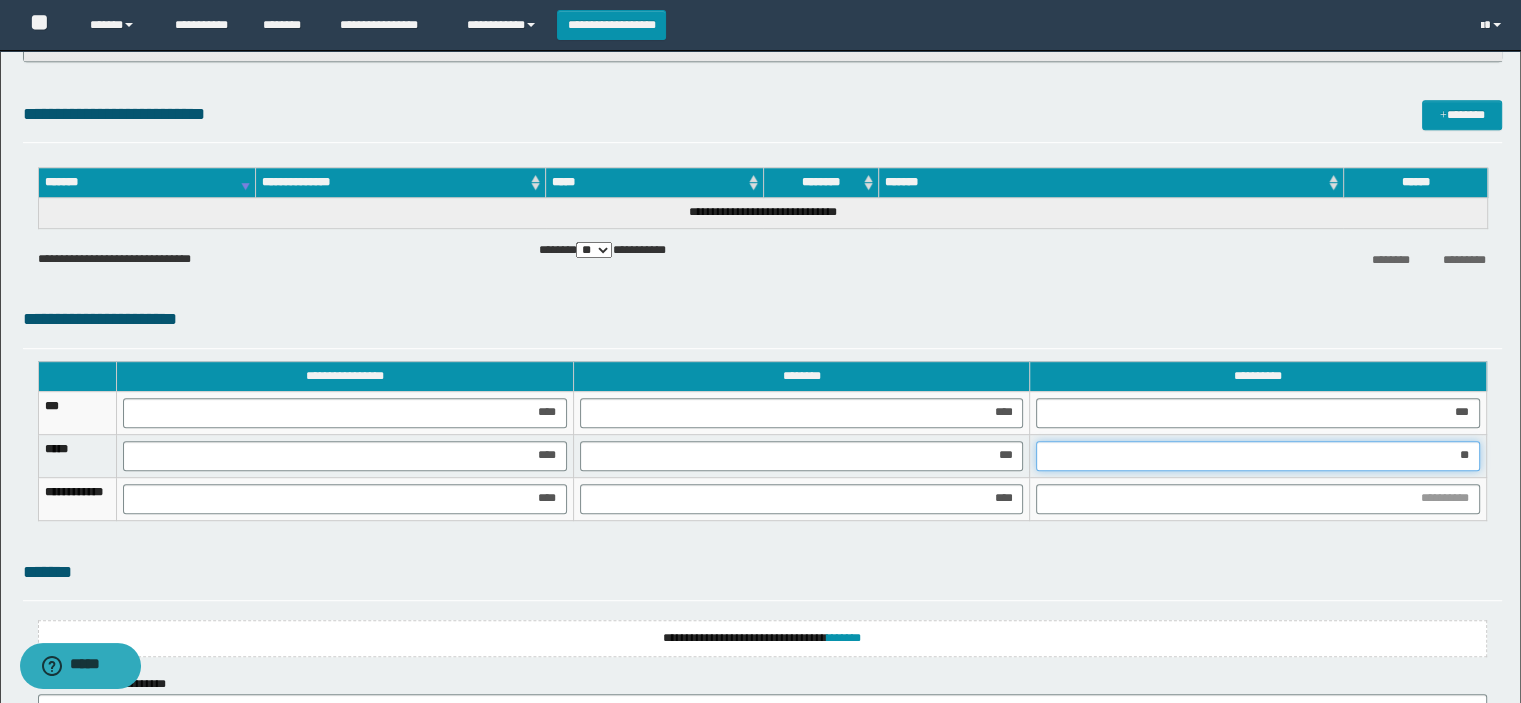 type on "***" 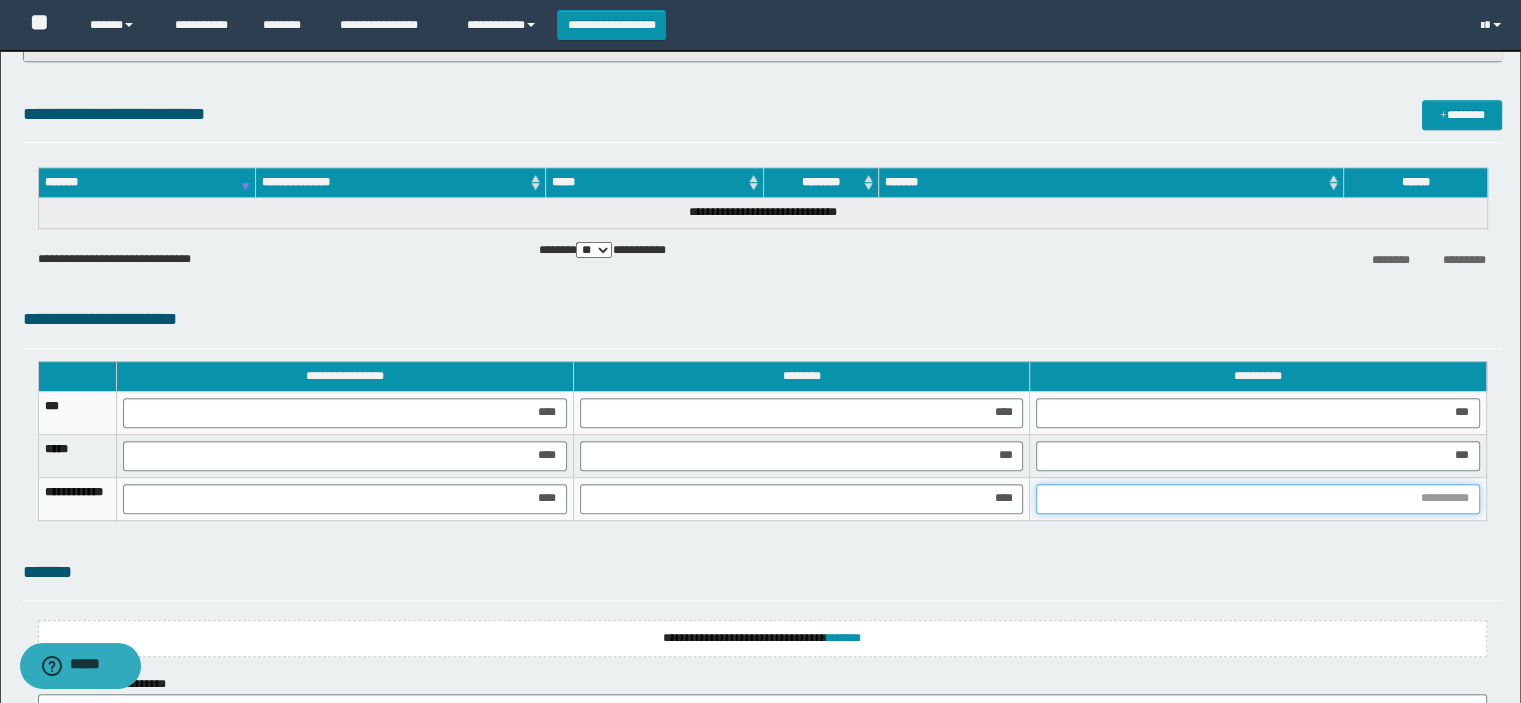 click at bounding box center [1258, 499] 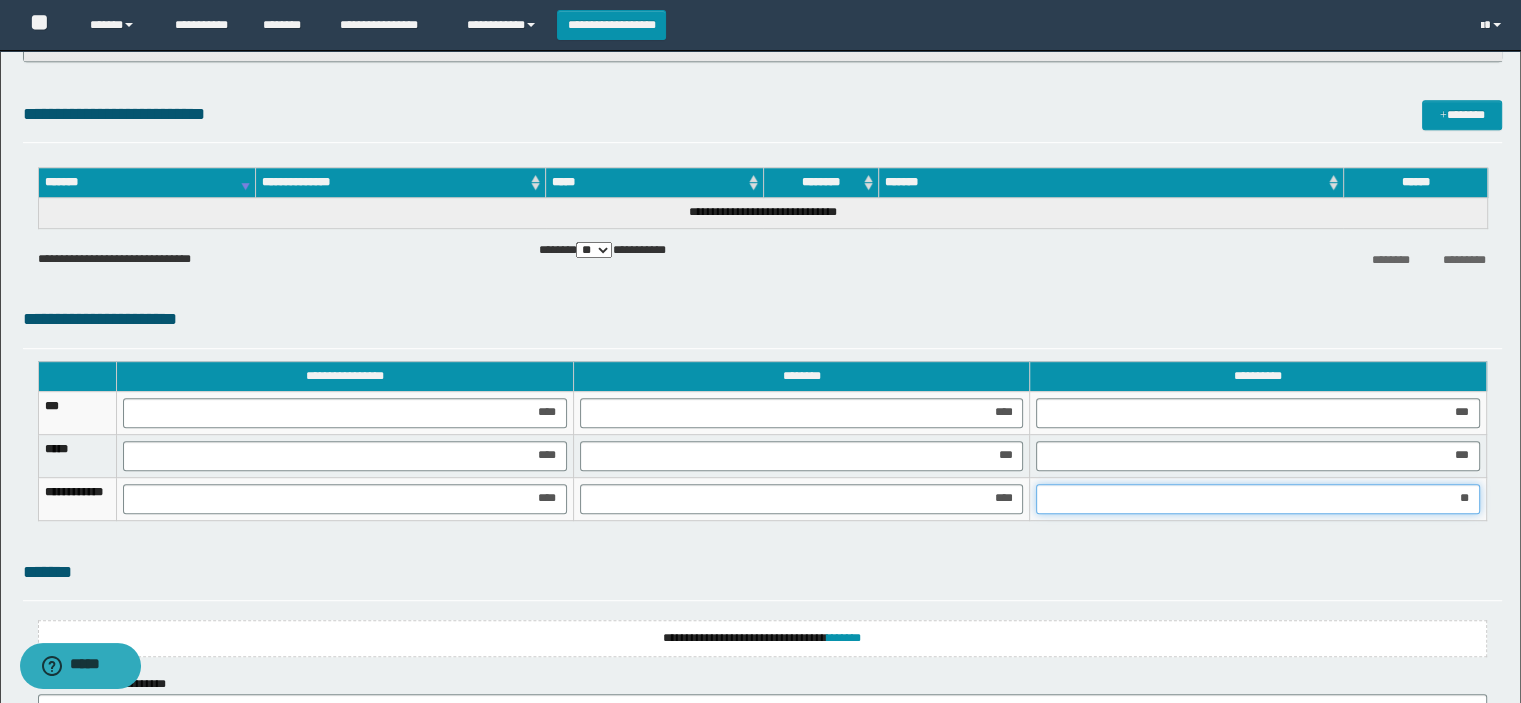 type on "***" 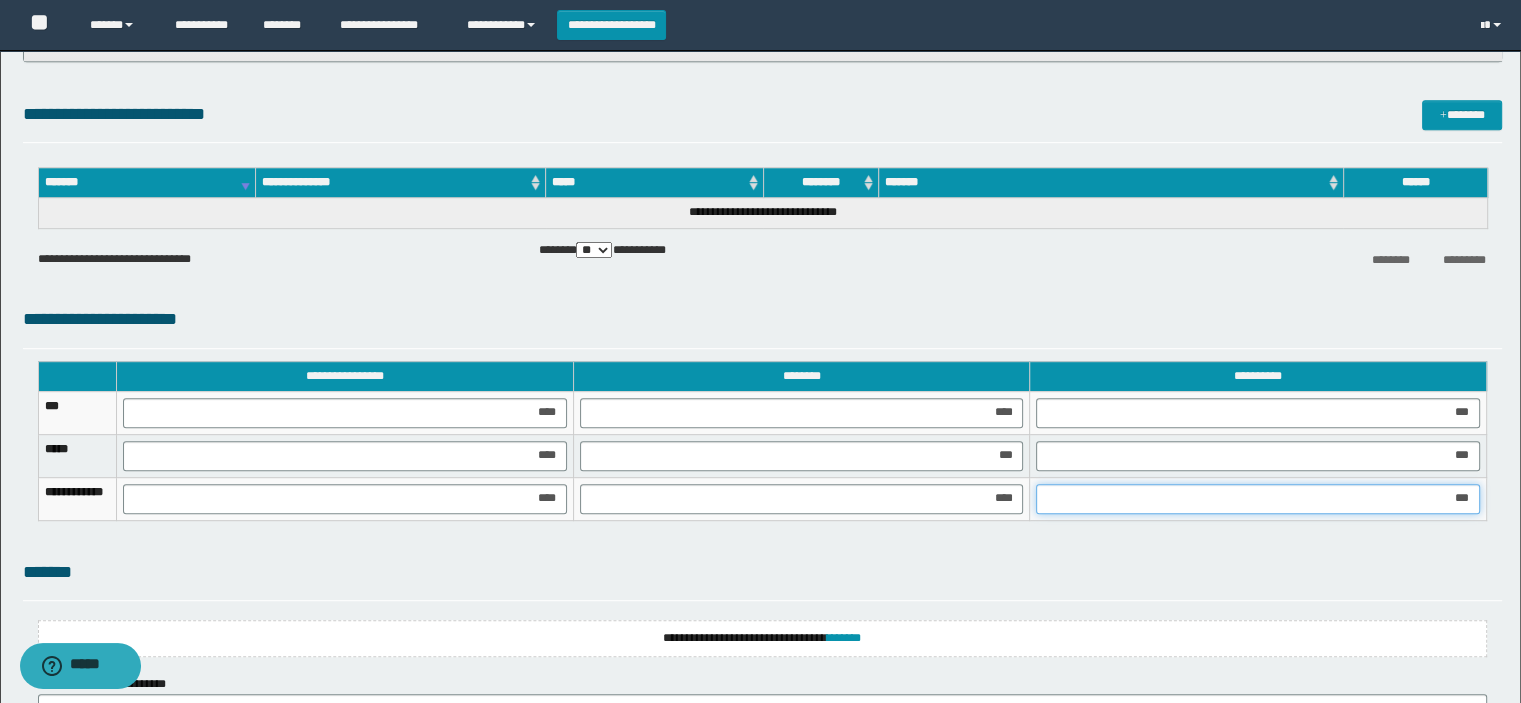 scroll, scrollTop: 1266, scrollLeft: 0, axis: vertical 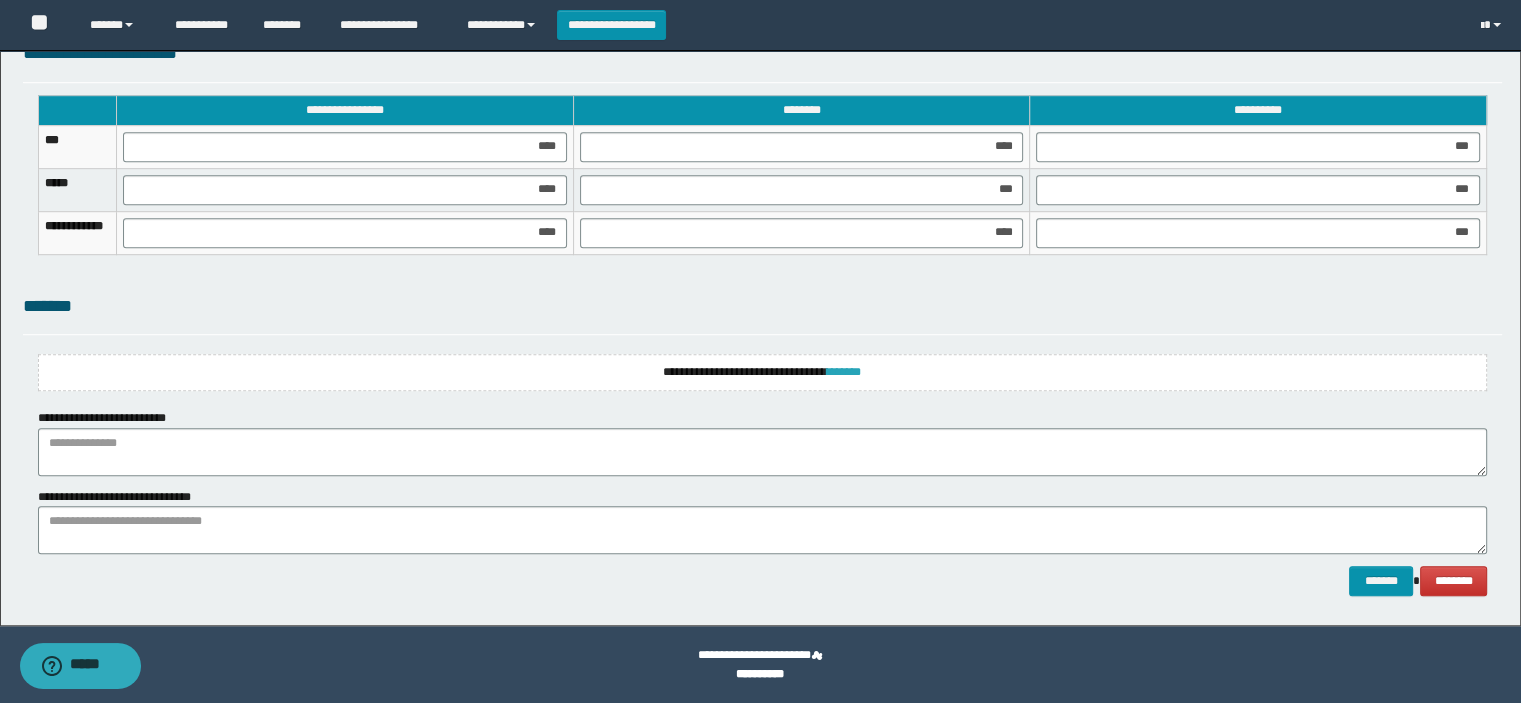 click on "*******" at bounding box center [844, 372] 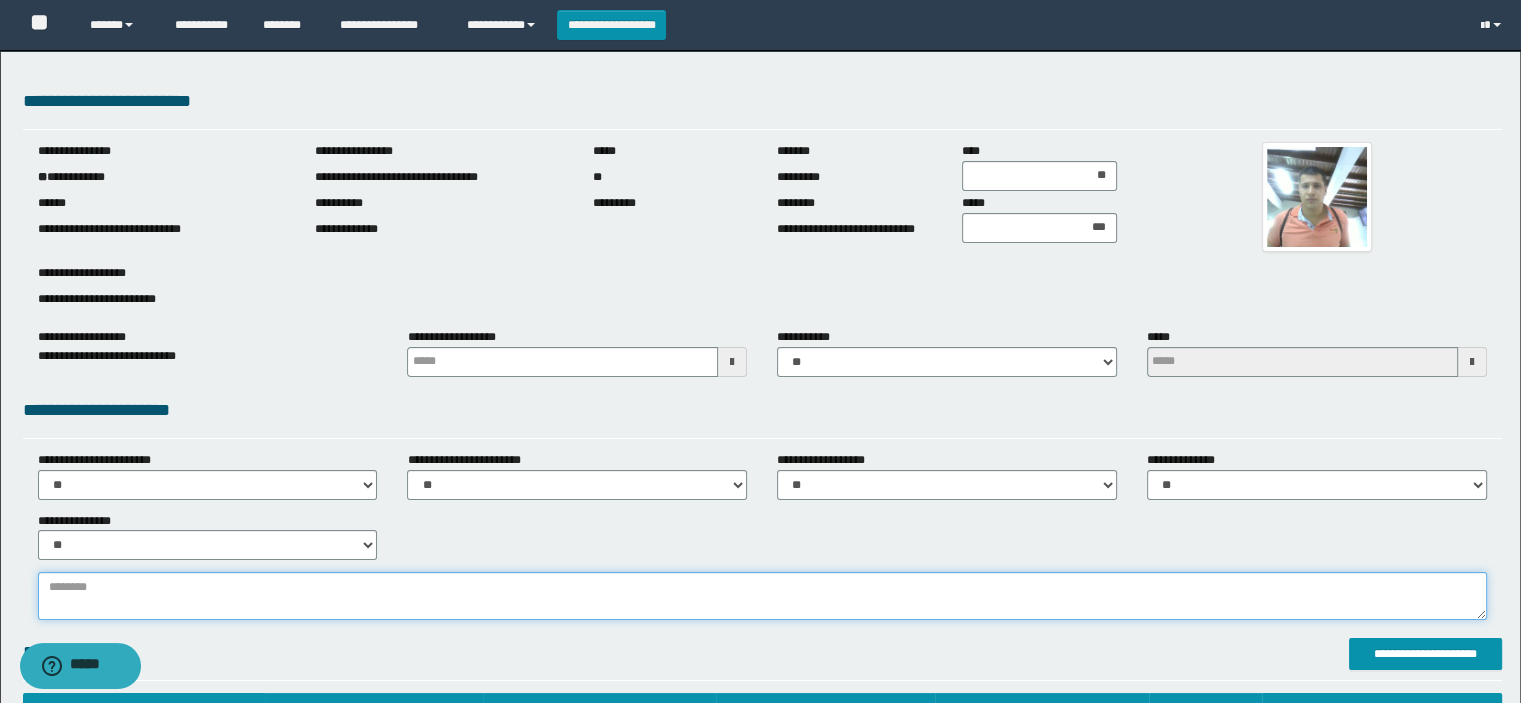 click at bounding box center [763, 596] 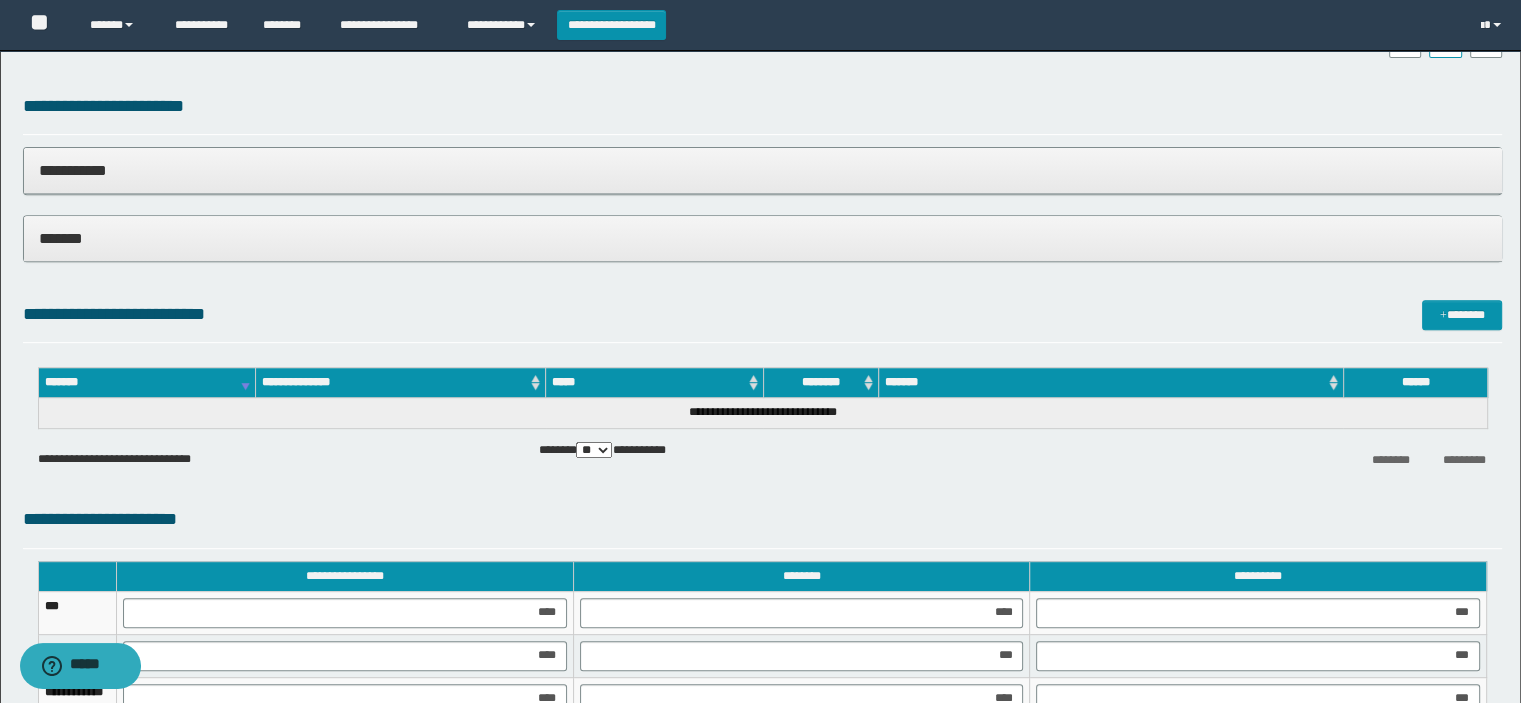 scroll, scrollTop: 1419, scrollLeft: 0, axis: vertical 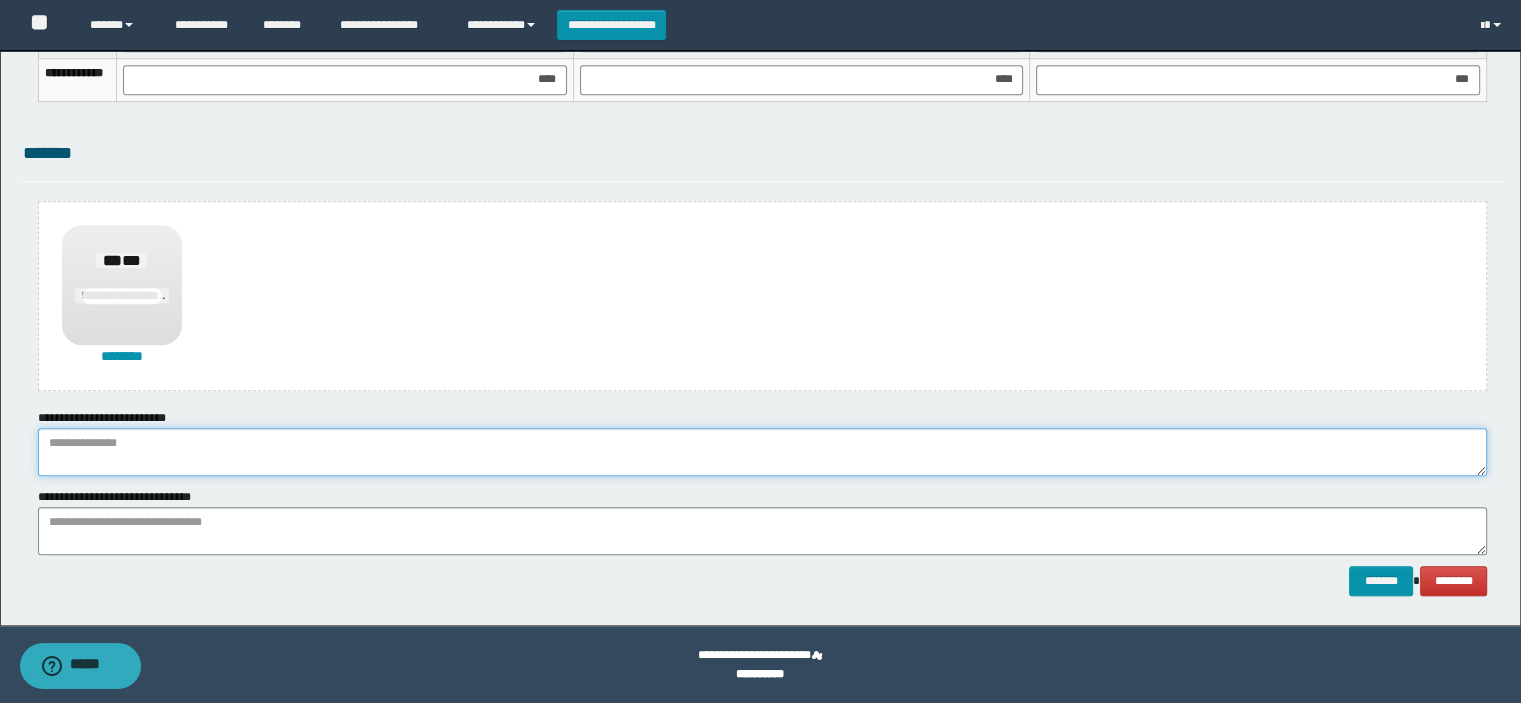 click at bounding box center (763, 452) 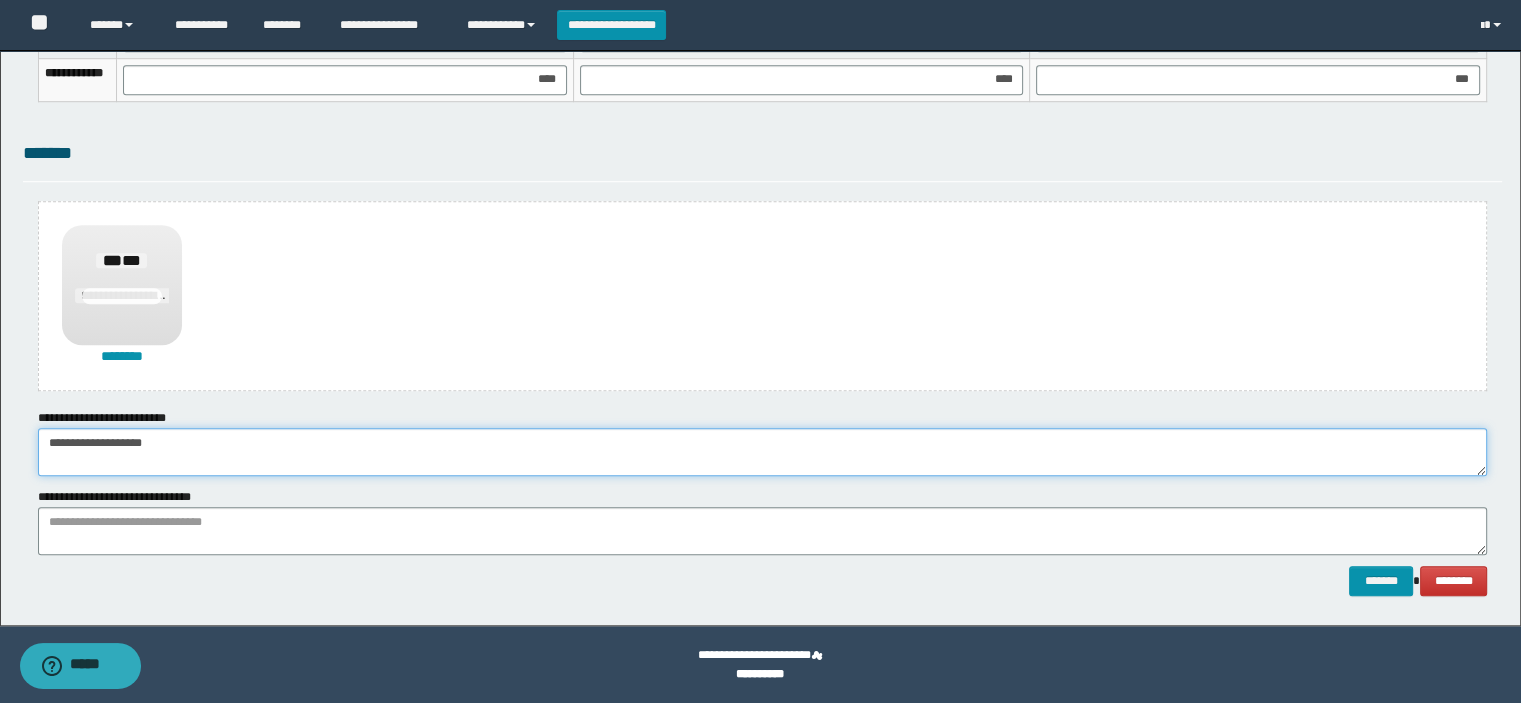 type on "**********" 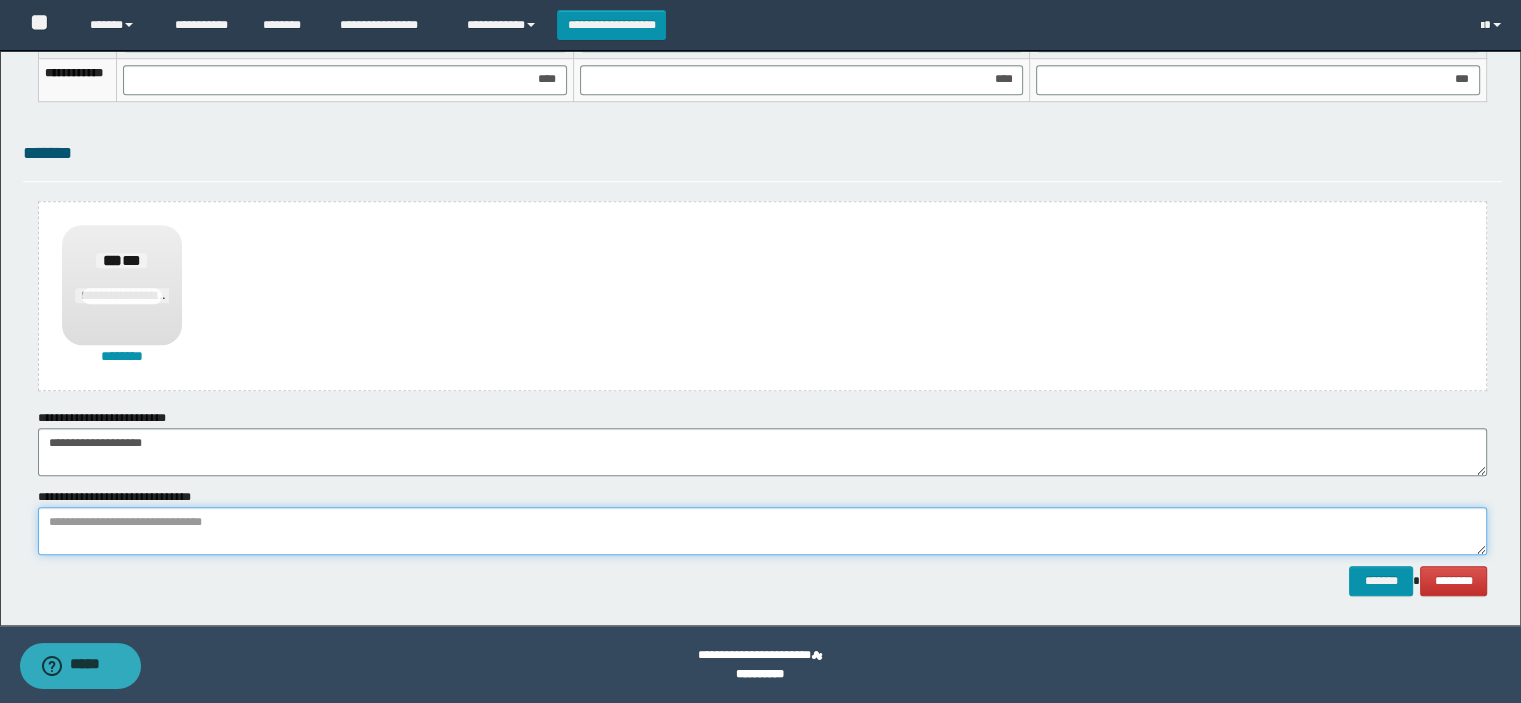click at bounding box center (763, 531) 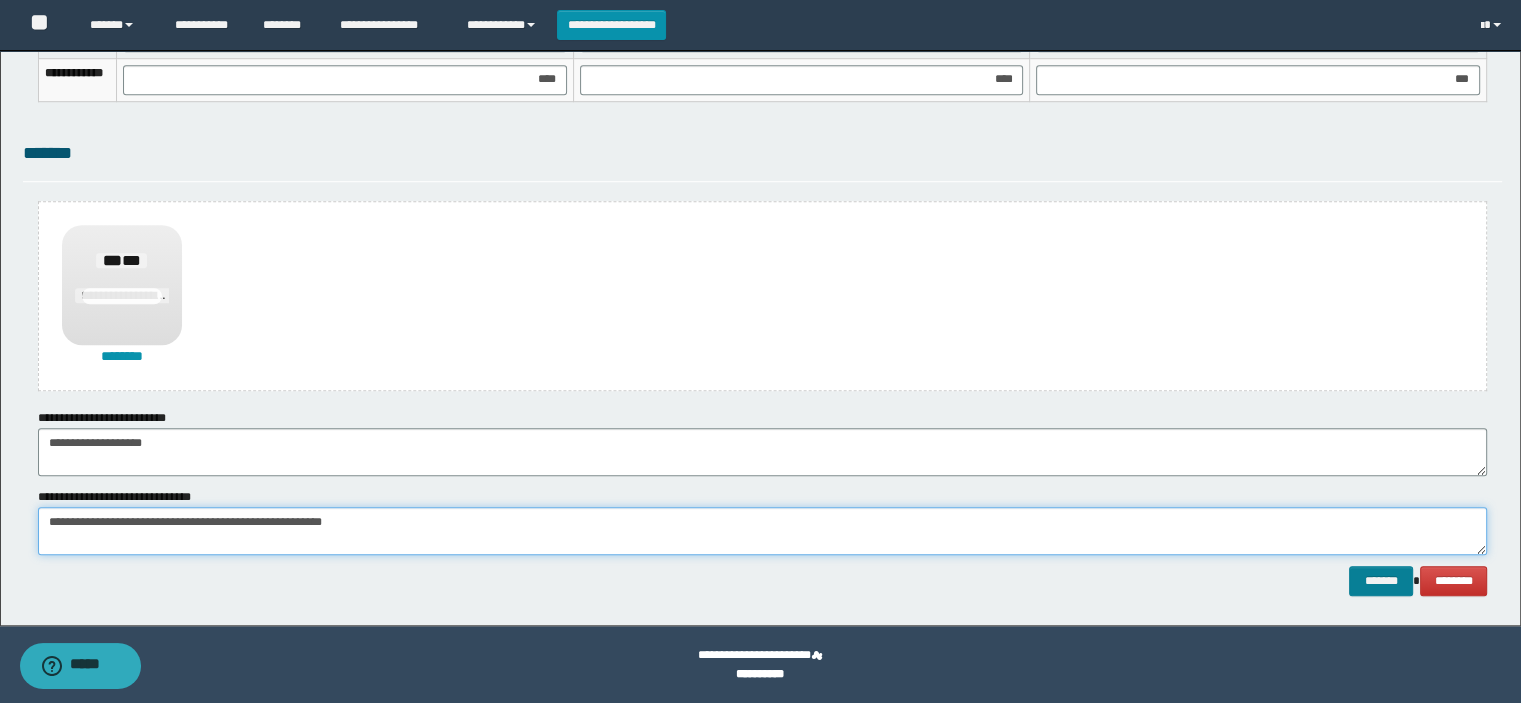 type on "**********" 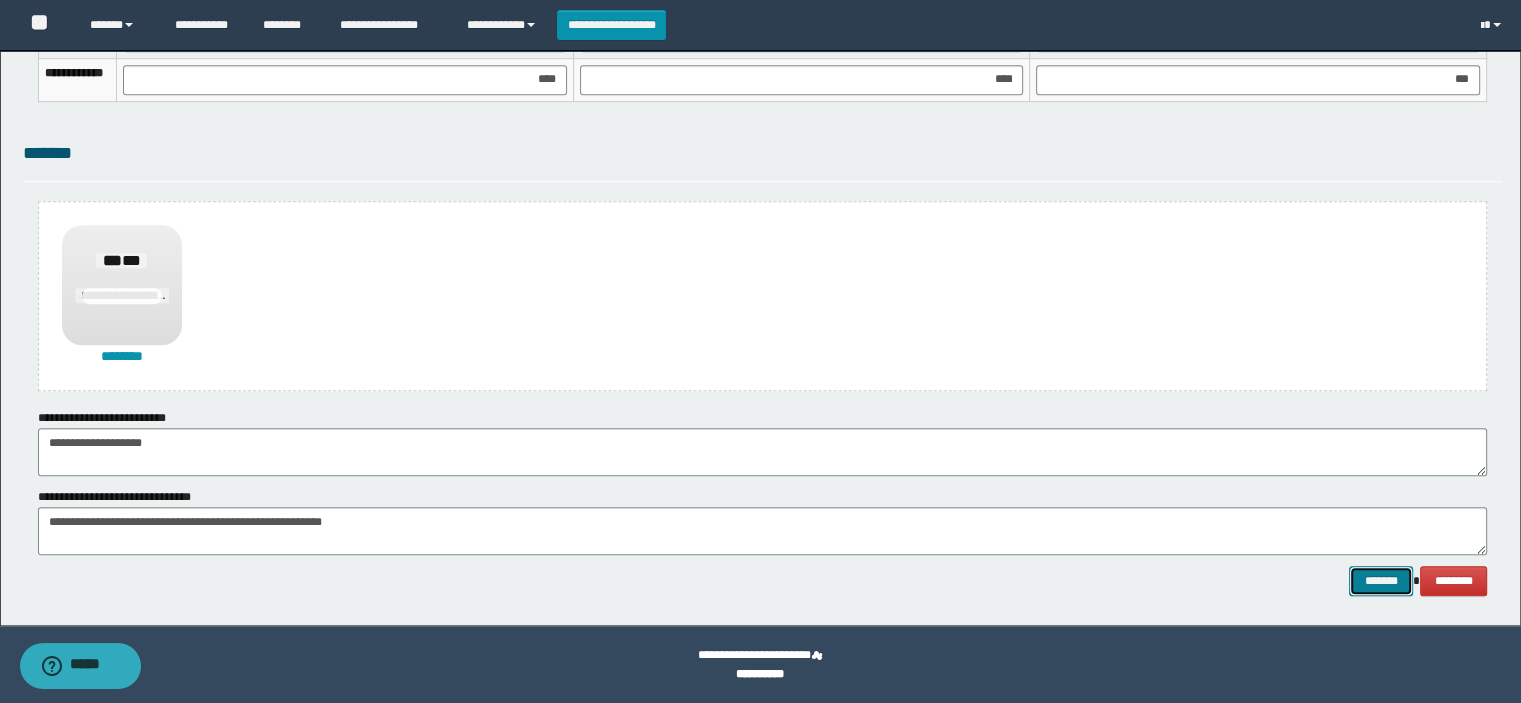 click on "*******" at bounding box center [1381, 581] 